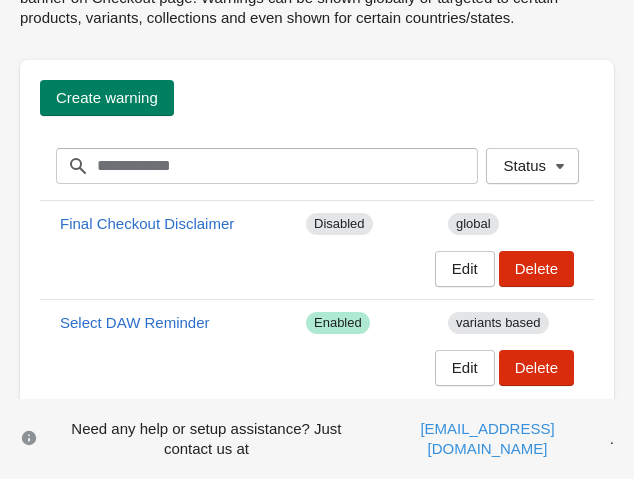 scroll, scrollTop: 116, scrollLeft: 0, axis: vertical 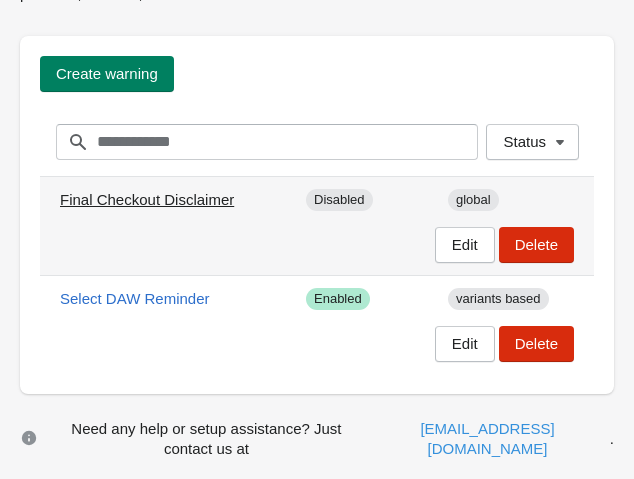 click on "Final Checkout Disclaimer" at bounding box center [147, 200] 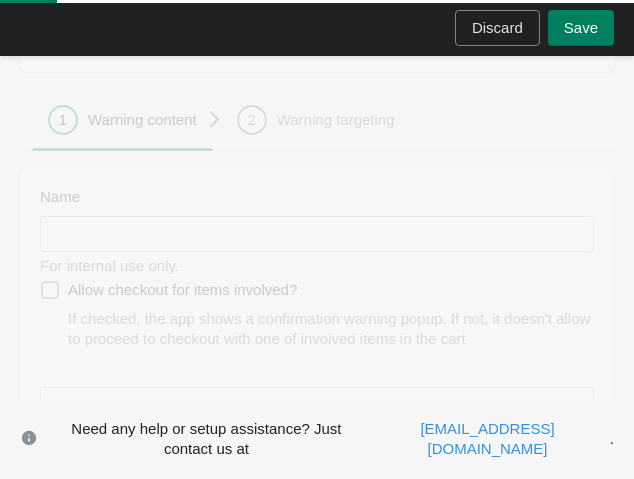 type on "**********" 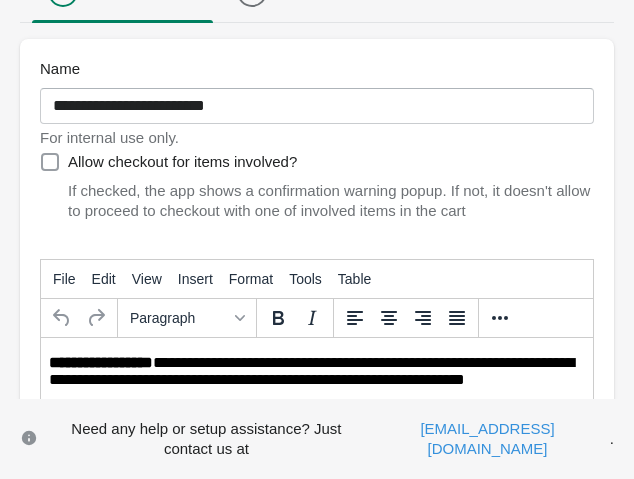 scroll, scrollTop: 280, scrollLeft: 0, axis: vertical 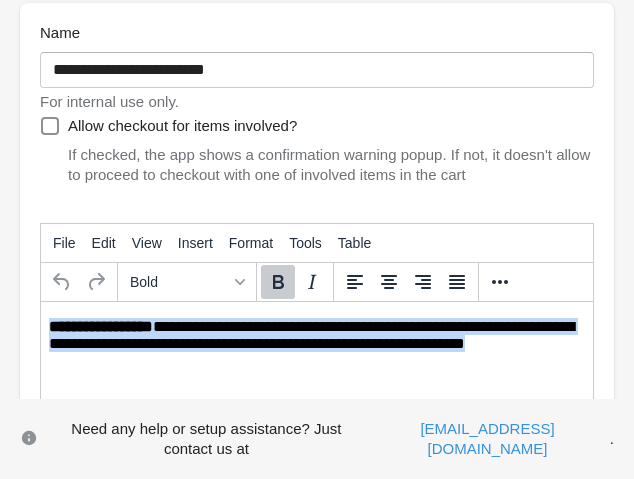 drag, startPoint x: 538, startPoint y: 345, endPoint x: 42, endPoint y: 323, distance: 496.48767 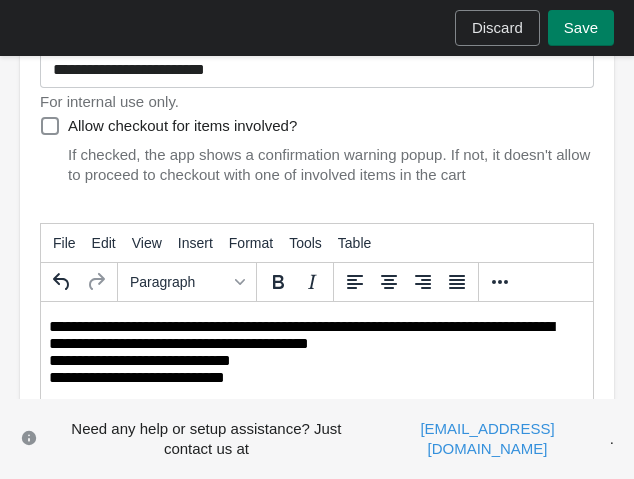 scroll, scrollTop: 12, scrollLeft: 0, axis: vertical 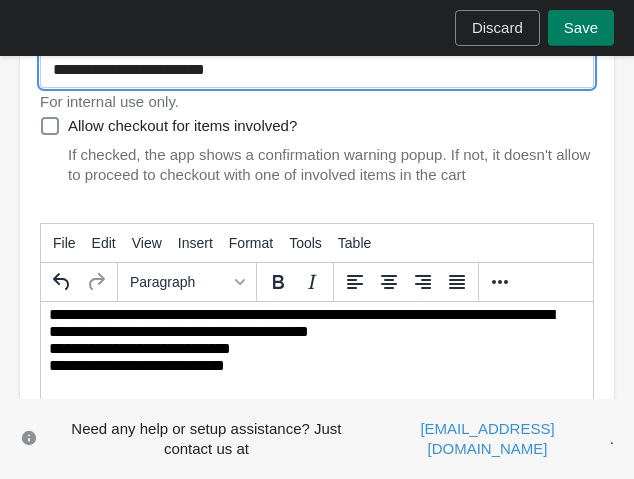 click on "**********" at bounding box center (317, 70) 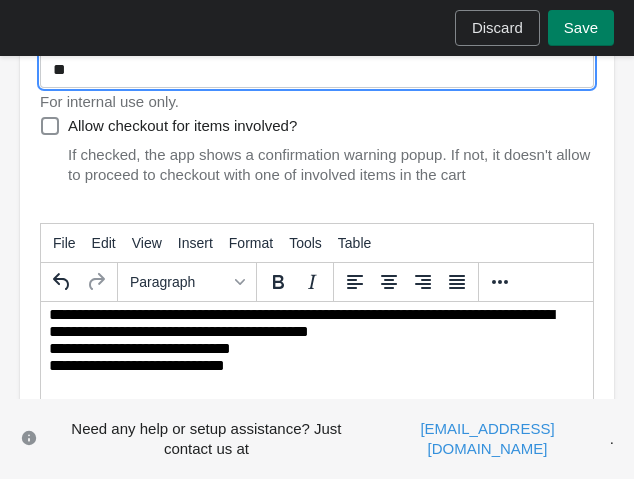 type on "*" 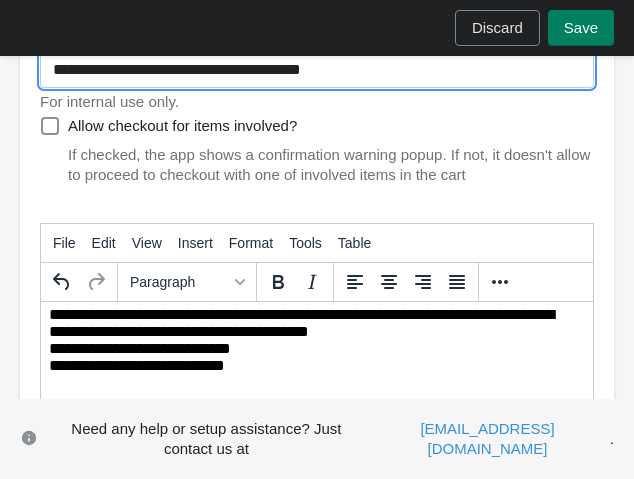 click on "**********" at bounding box center (317, 70) 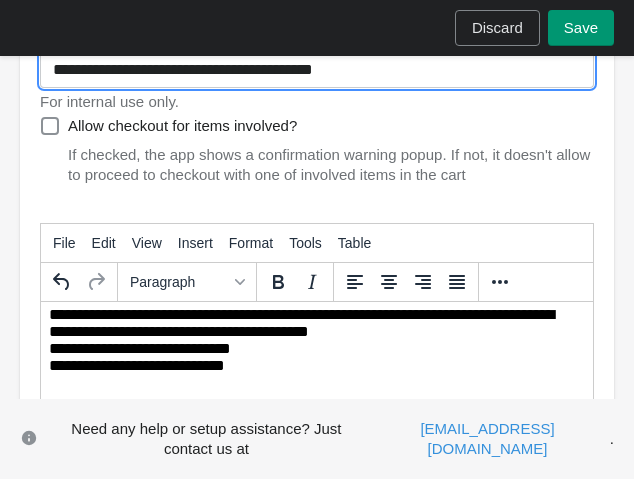 type on "**********" 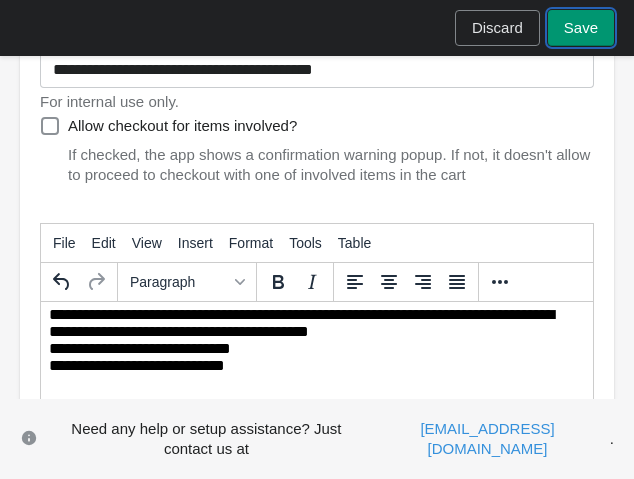 click on "Save" at bounding box center (581, 28) 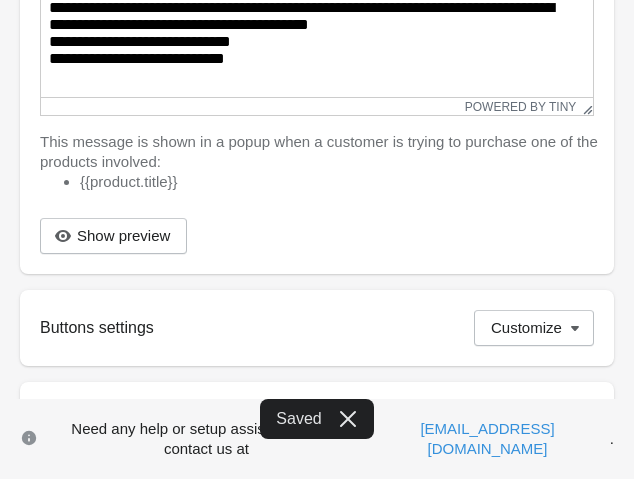 scroll, scrollTop: 588, scrollLeft: 0, axis: vertical 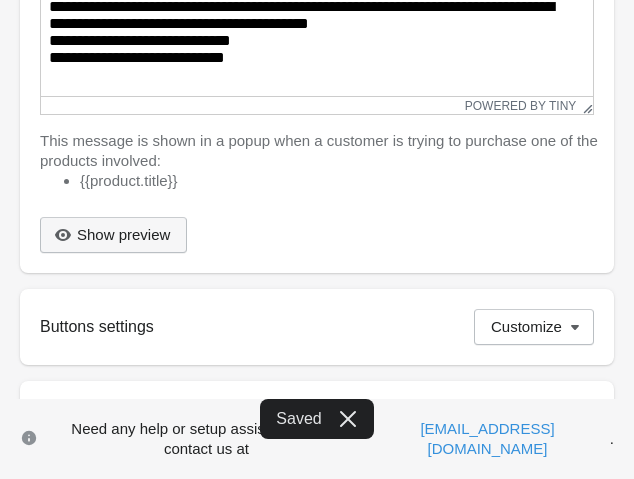 click on "Show preview" at bounding box center (113, 235) 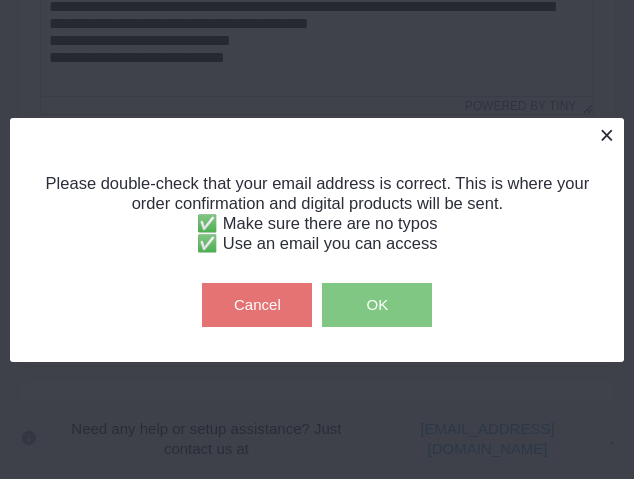 click at bounding box center (606, 135) 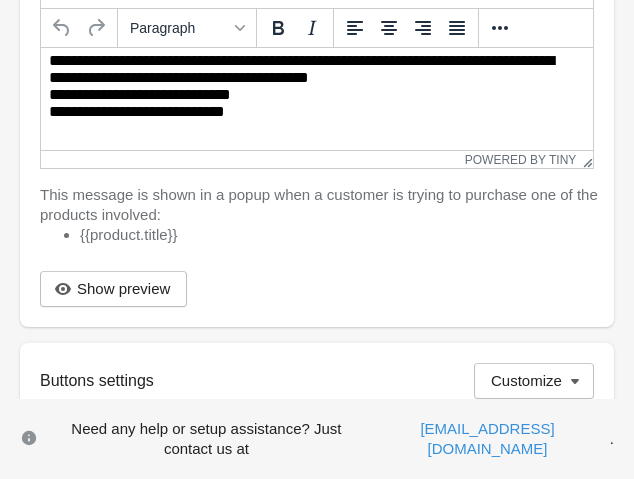 scroll, scrollTop: 0, scrollLeft: 0, axis: both 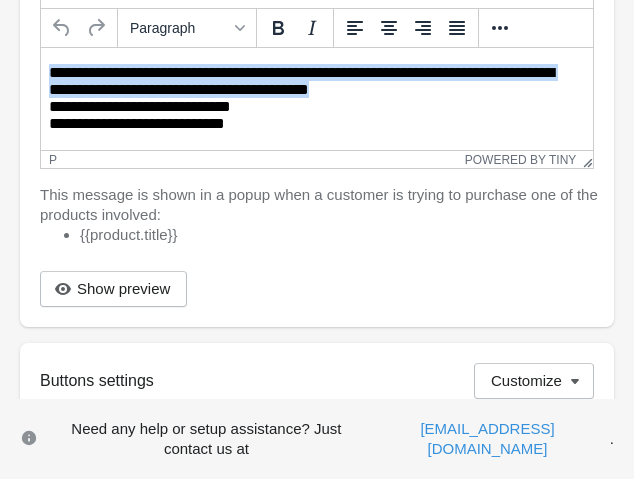 drag, startPoint x: 352, startPoint y: 93, endPoint x: 131, endPoint y: 38, distance: 227.74107 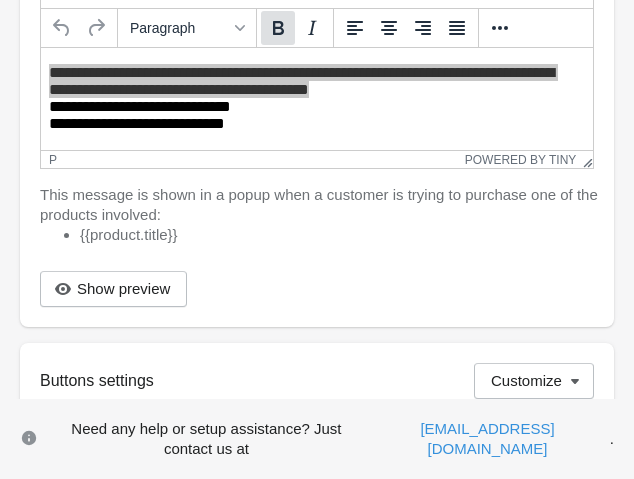 click 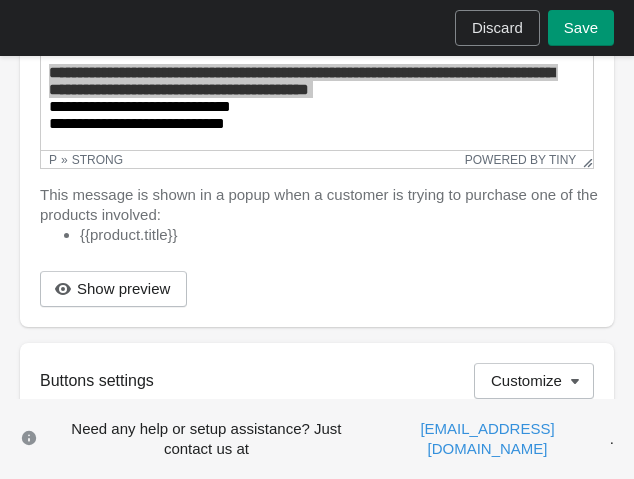 click on "Save" at bounding box center [581, 28] 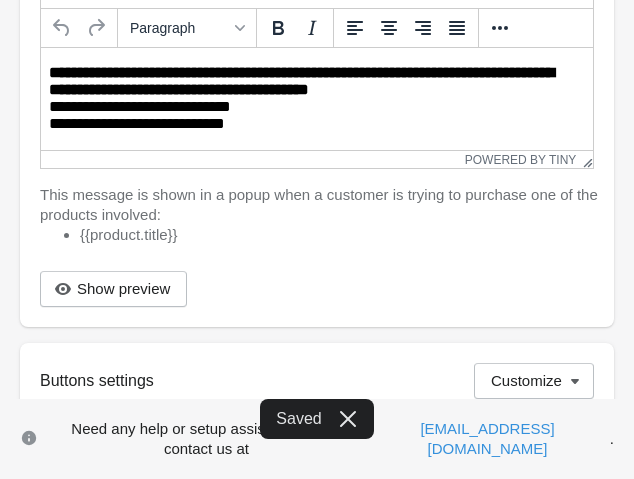 click on "**********" at bounding box center (311, 105) 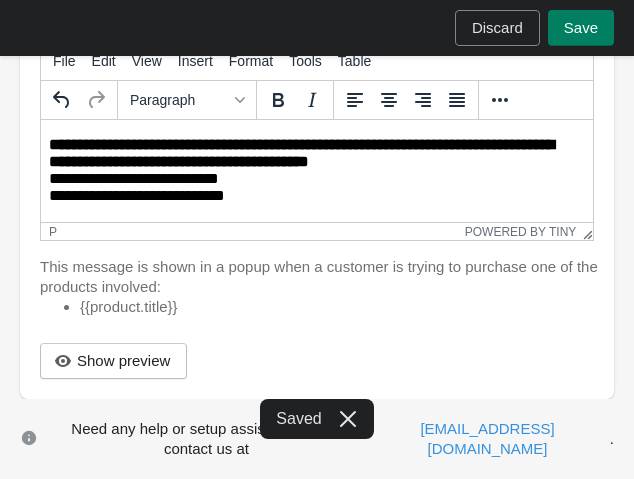 scroll, scrollTop: 455, scrollLeft: 0, axis: vertical 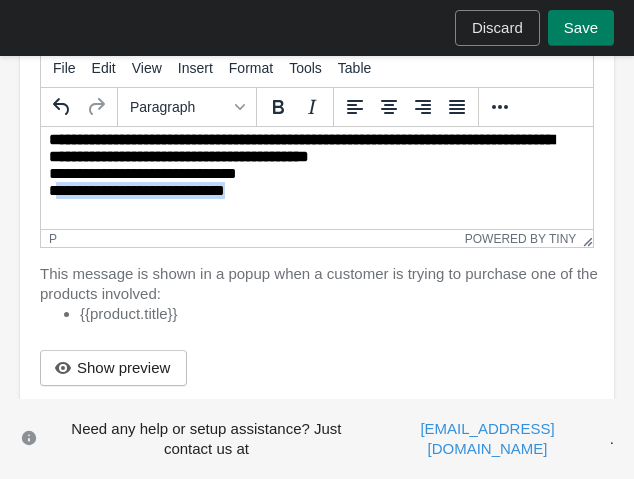 drag, startPoint x: 65, startPoint y: 213, endPoint x: 50, endPoint y: 213, distance: 15 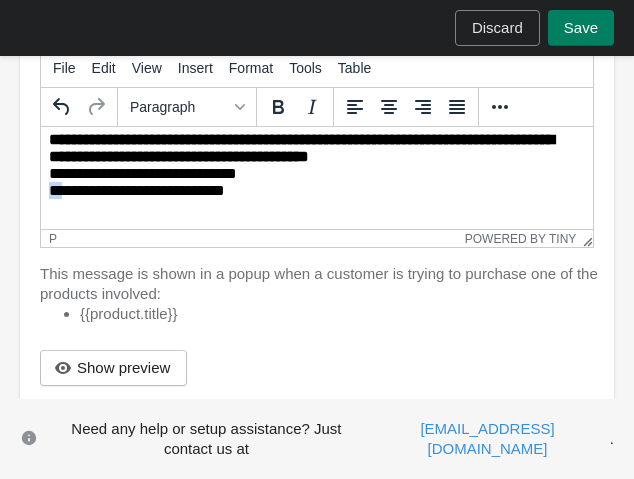 drag, startPoint x: 71, startPoint y: 198, endPoint x: 50, endPoint y: 198, distance: 21 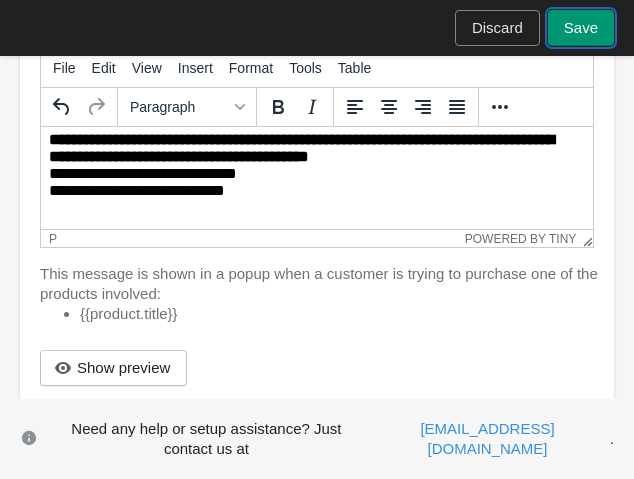 click on "Save" at bounding box center [581, 28] 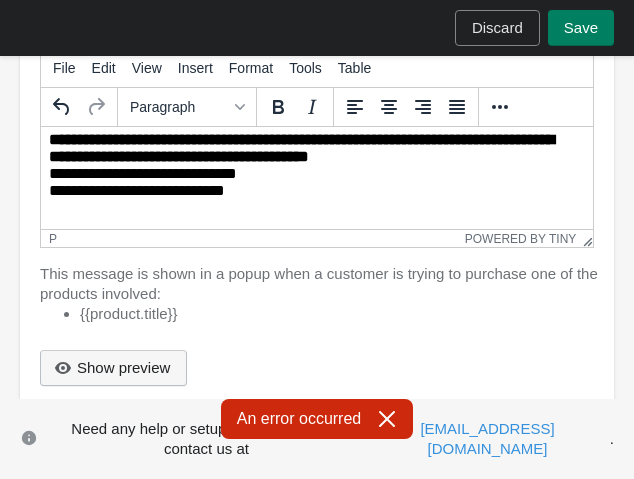 click on "Show preview" at bounding box center (123, 368) 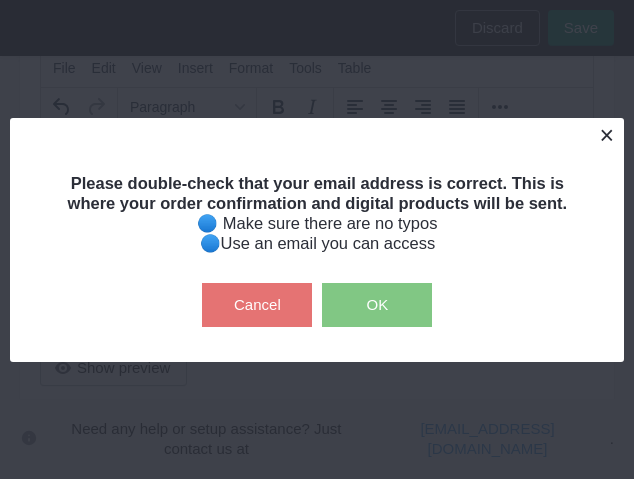 click at bounding box center (606, 135) 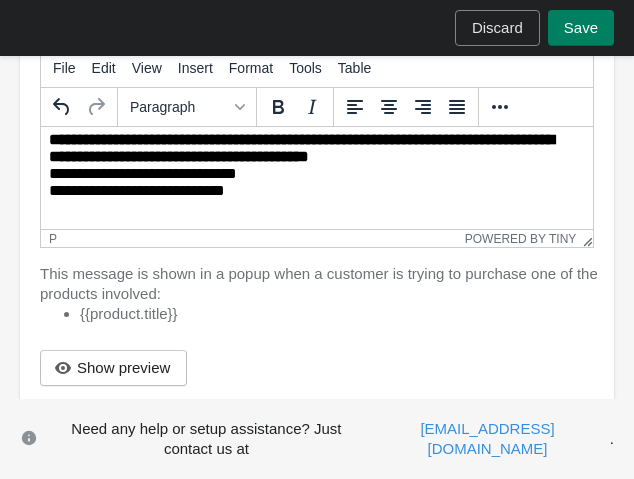 click on "**********" at bounding box center (311, 172) 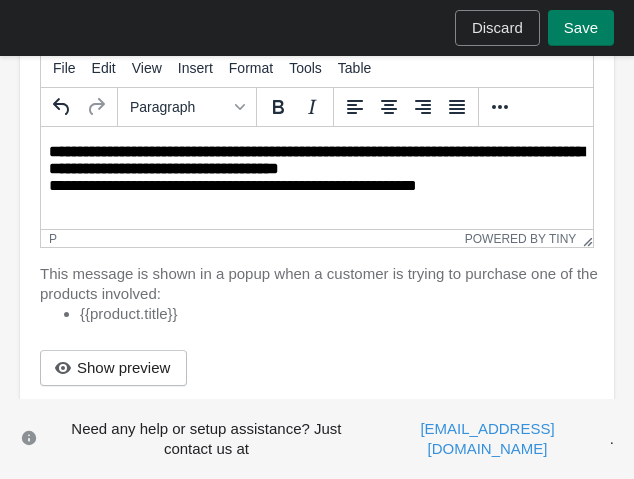 scroll, scrollTop: 12, scrollLeft: 0, axis: vertical 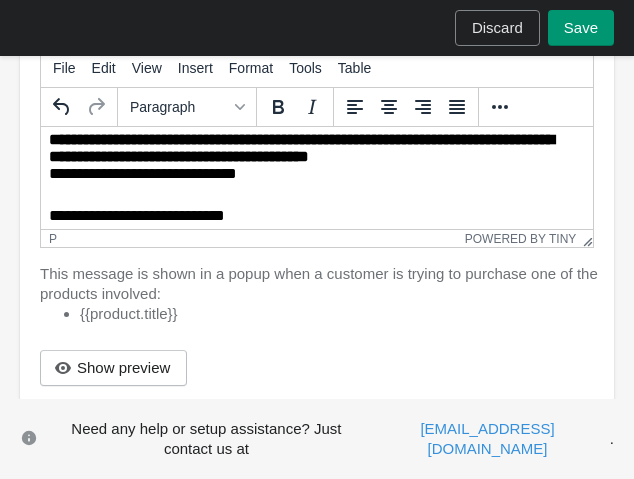 click on "Save" at bounding box center [581, 28] 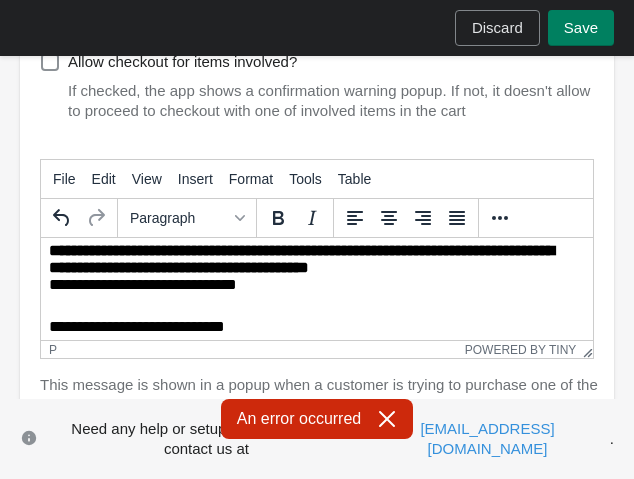 scroll, scrollTop: 338, scrollLeft: 0, axis: vertical 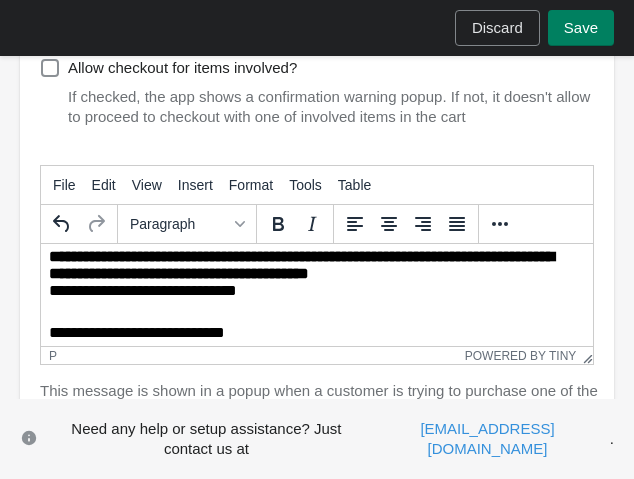 click on "Need any help or setup assistance? Just contact us at  [EMAIL_ADDRESS][DOMAIN_NAME] ." at bounding box center (317, 439) 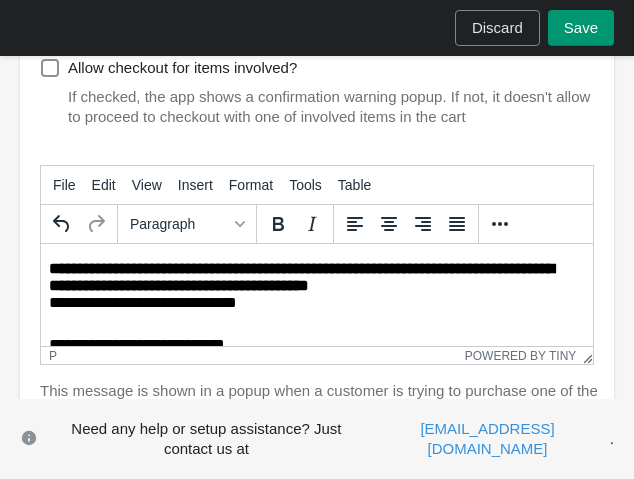 click on "Save" at bounding box center (581, 28) 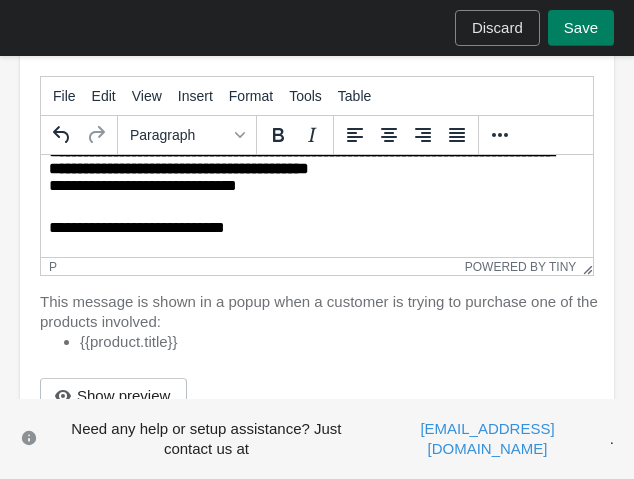 scroll, scrollTop: 432, scrollLeft: 0, axis: vertical 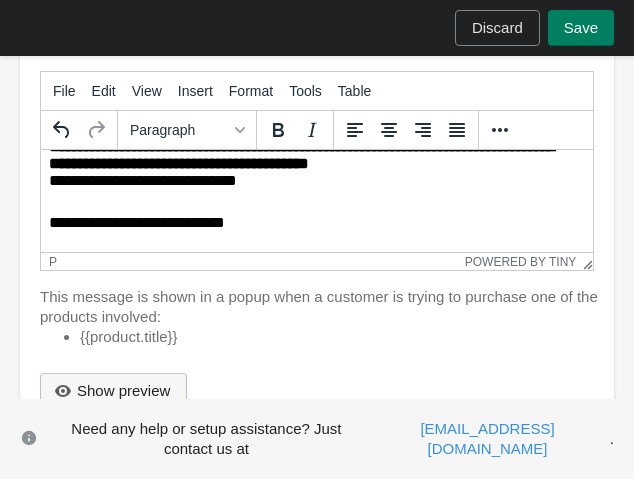 click on "Show preview" at bounding box center (123, 391) 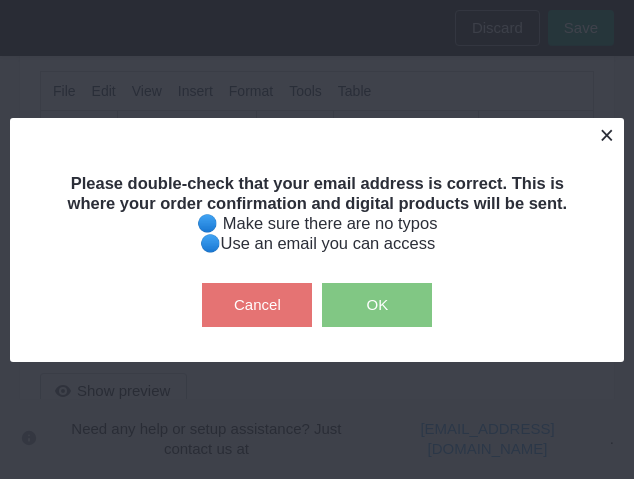 click at bounding box center (606, 135) 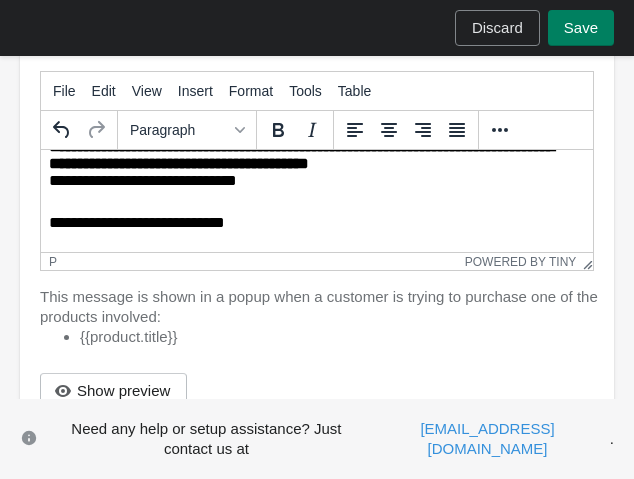 click on "**********" at bounding box center [311, 168] 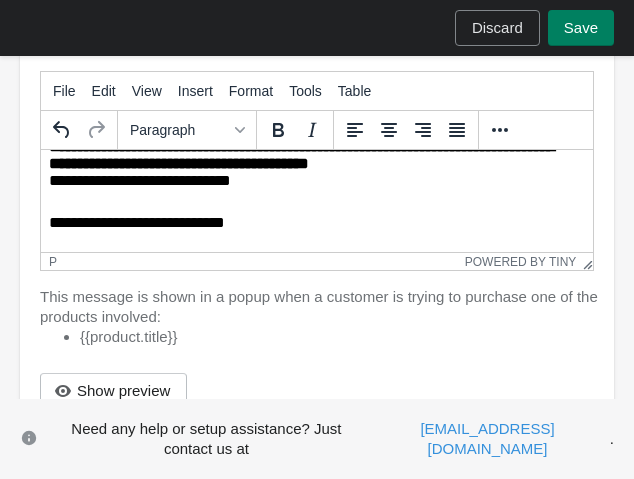 scroll, scrollTop: 24, scrollLeft: 0, axis: vertical 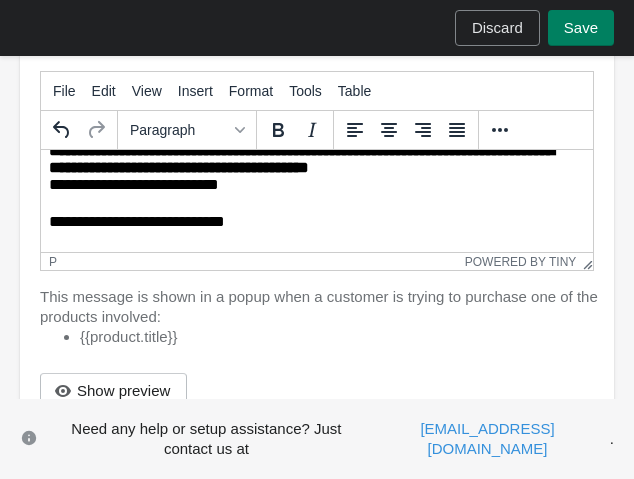 click on "**********" at bounding box center (311, 224) 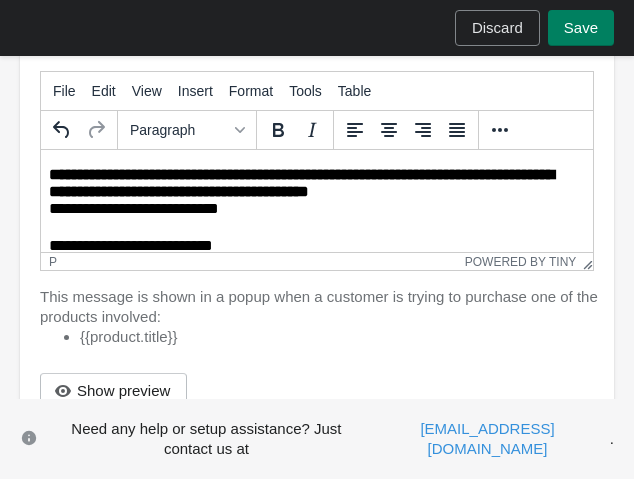 scroll, scrollTop: 4, scrollLeft: 0, axis: vertical 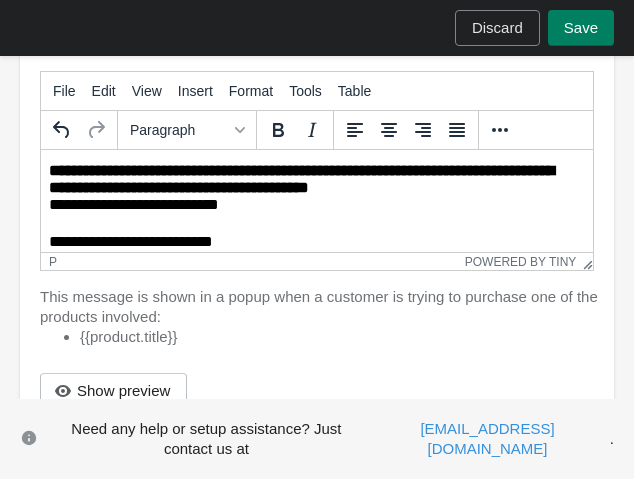 click on "**********" at bounding box center (311, 189) 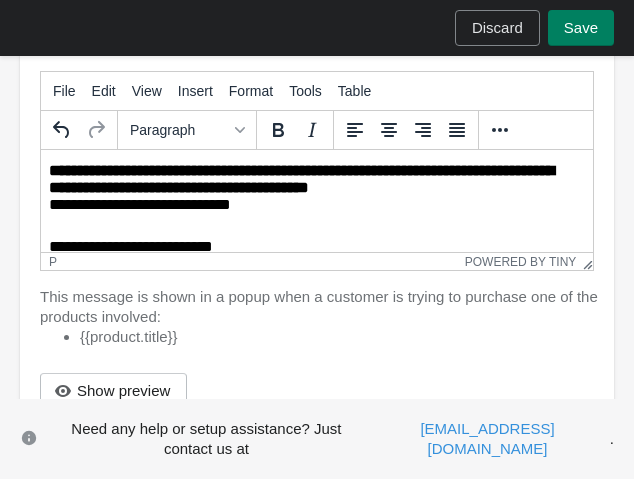 click on "**********" at bounding box center [311, 247] 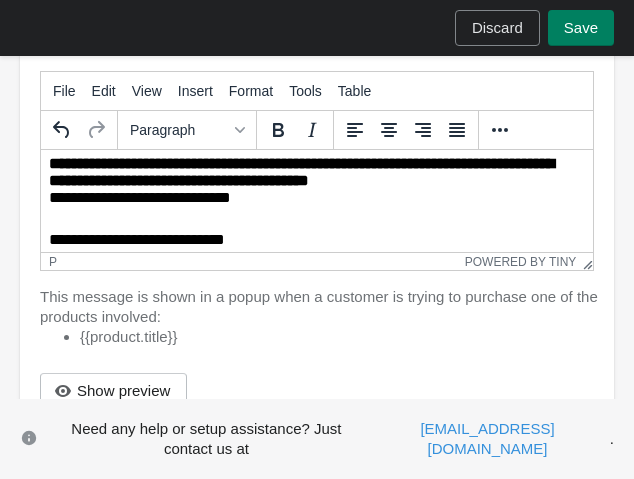 scroll, scrollTop: 28, scrollLeft: 0, axis: vertical 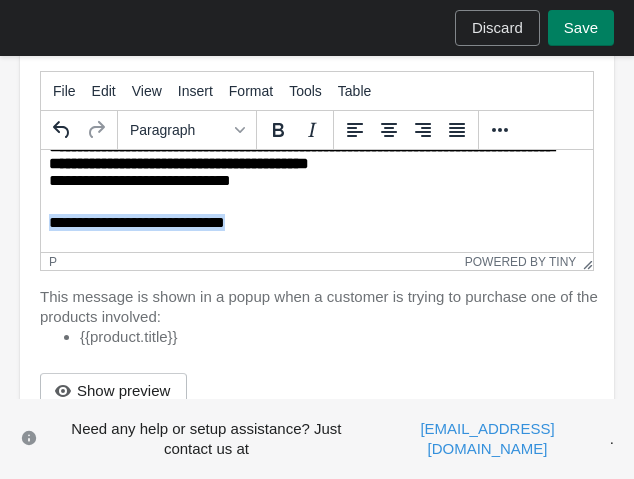 drag, startPoint x: 287, startPoint y: 243, endPoint x: 51, endPoint y: 225, distance: 236.68544 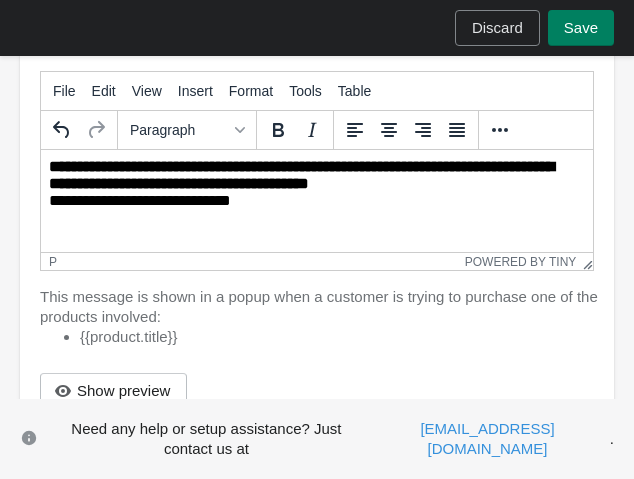 click on "**********" at bounding box center [317, 205] 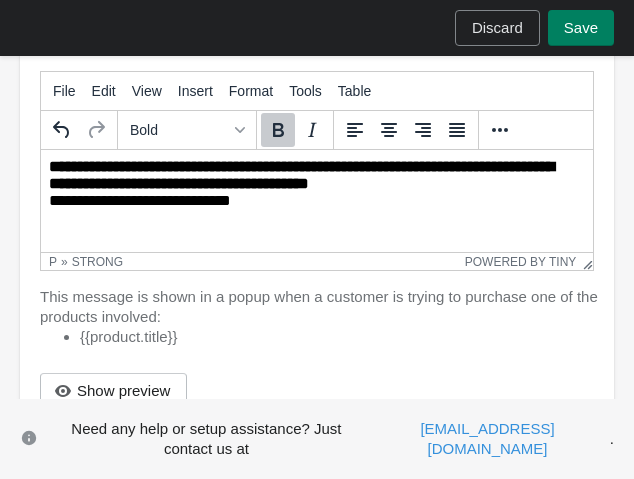 click on "**********" at bounding box center [311, 188] 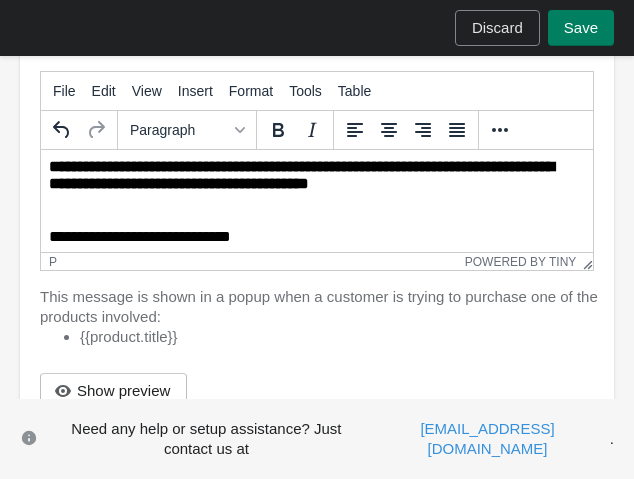scroll, scrollTop: 58, scrollLeft: 0, axis: vertical 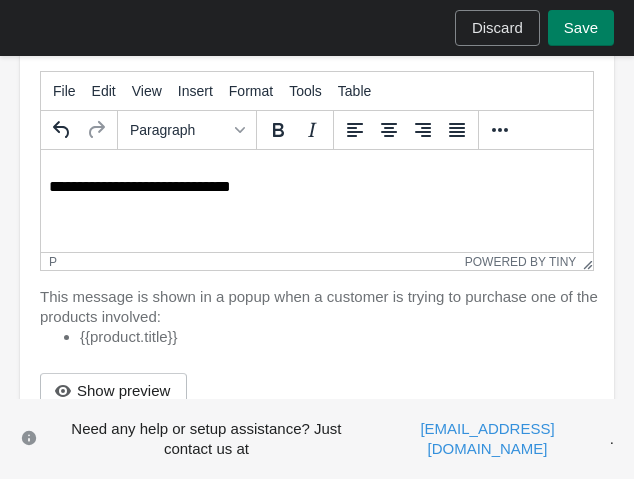 click on "**********" at bounding box center (317, 172) 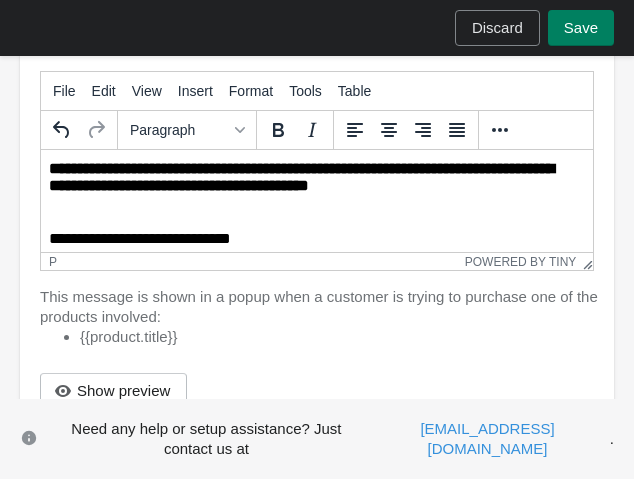 scroll, scrollTop: 4, scrollLeft: 0, axis: vertical 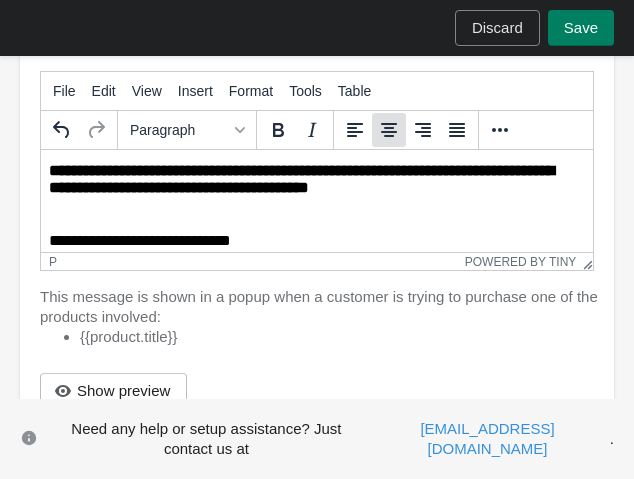 click 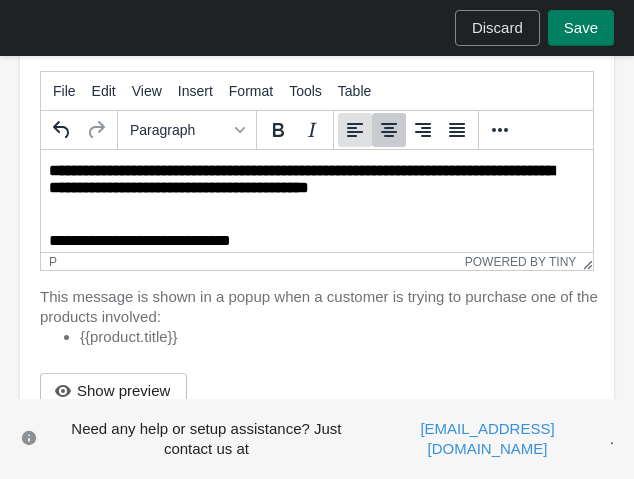 click 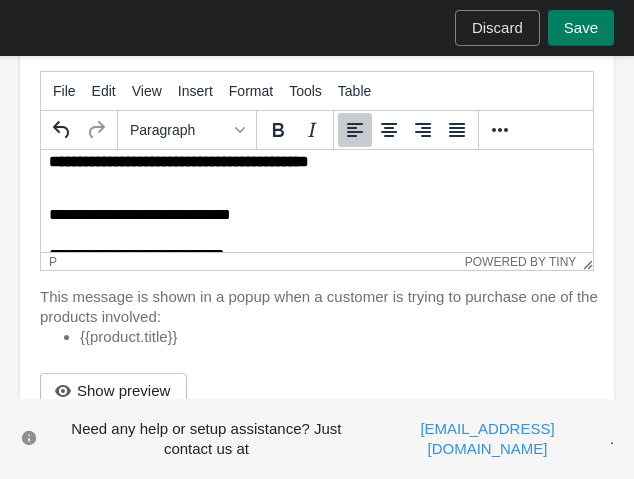 scroll, scrollTop: 0, scrollLeft: 0, axis: both 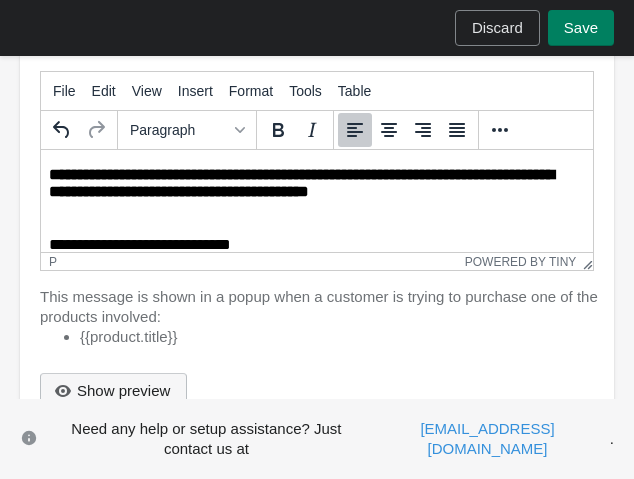 click on "Show preview" at bounding box center [123, 391] 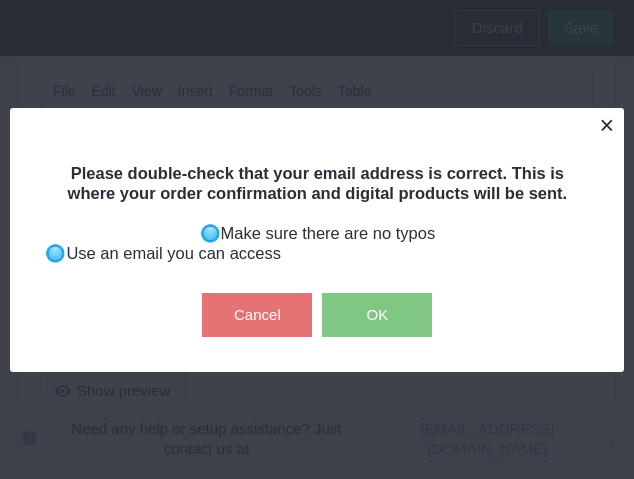 click at bounding box center (606, 125) 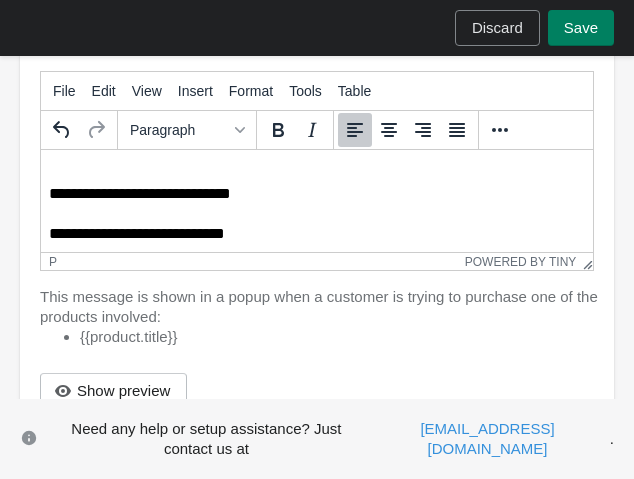scroll, scrollTop: 52, scrollLeft: 0, axis: vertical 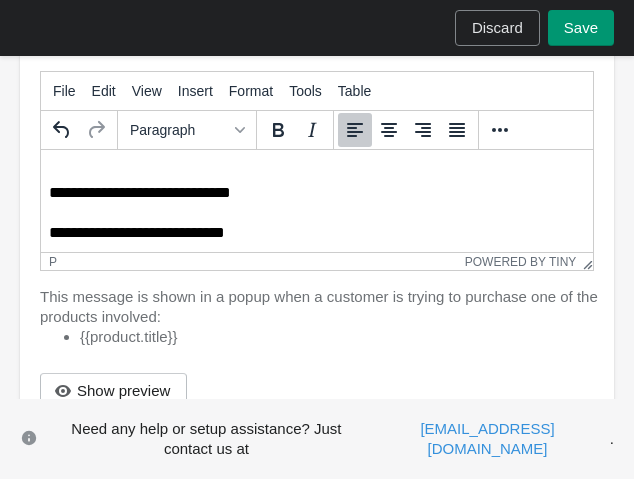 click on "Save" at bounding box center [581, 28] 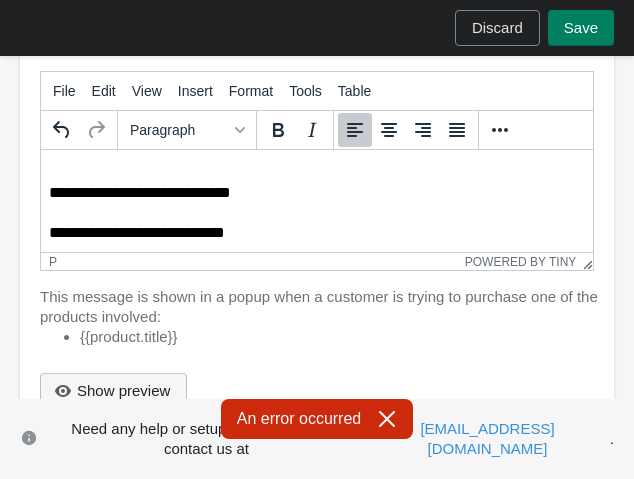 click on "Show preview" at bounding box center (123, 391) 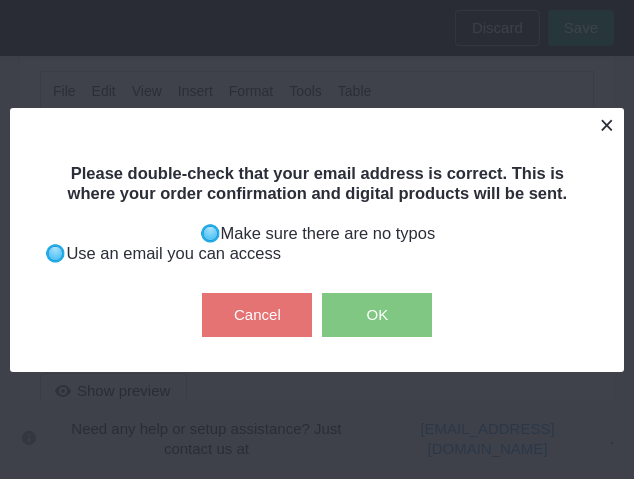 click at bounding box center [606, 125] 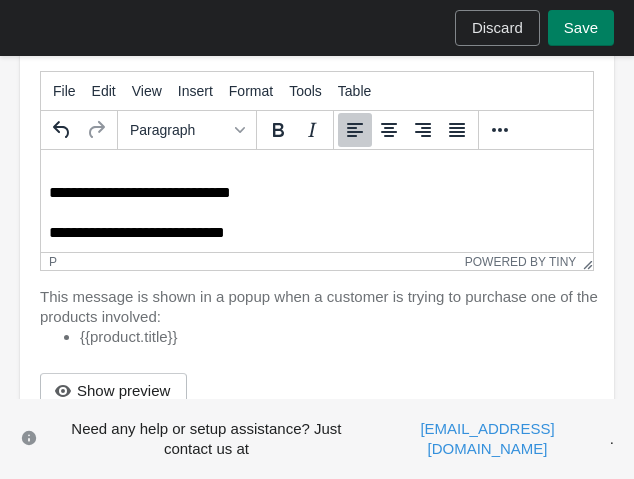 scroll, scrollTop: 63, scrollLeft: 0, axis: vertical 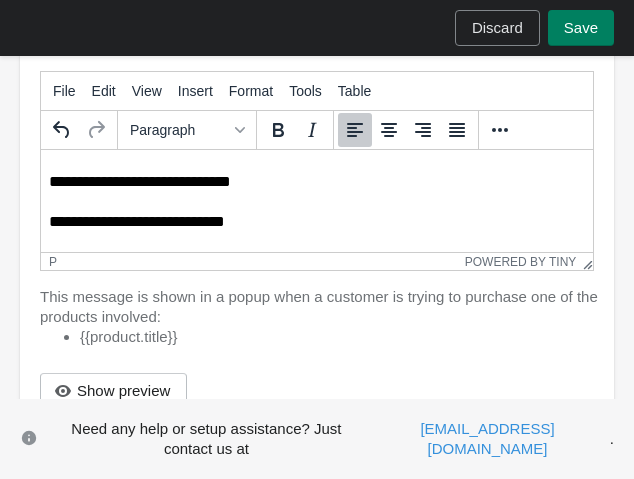 click on "**********" at bounding box center (311, 177) 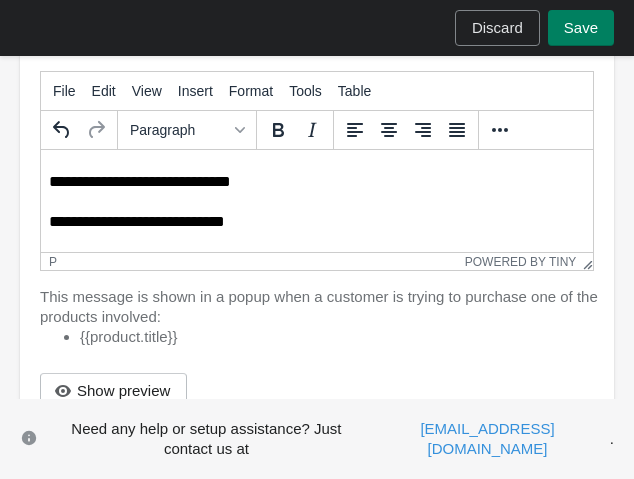 click on "**********" at bounding box center (311, 224) 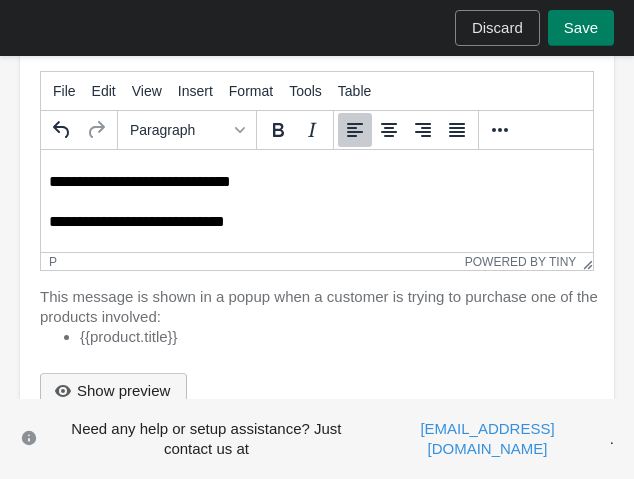 click on "Show preview" at bounding box center (123, 391) 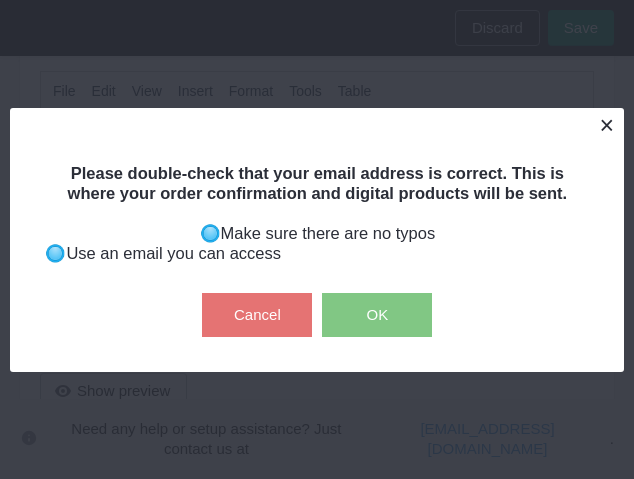 click at bounding box center (606, 125) 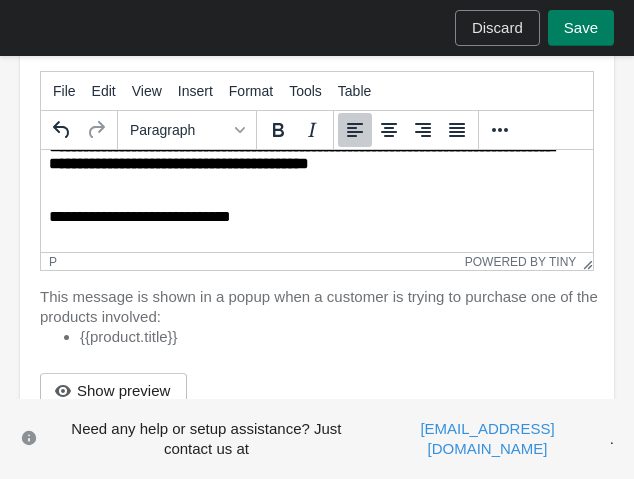 scroll, scrollTop: 63, scrollLeft: 0, axis: vertical 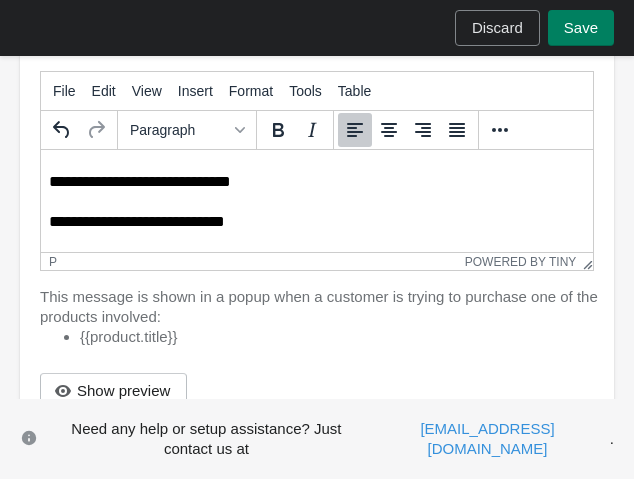 click on "**********" at bounding box center [311, 224] 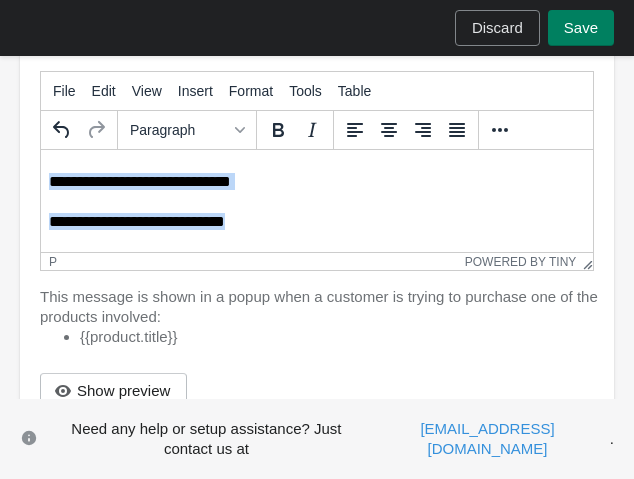 drag, startPoint x: 265, startPoint y: 230, endPoint x: 51, endPoint y: 182, distance: 219.31712 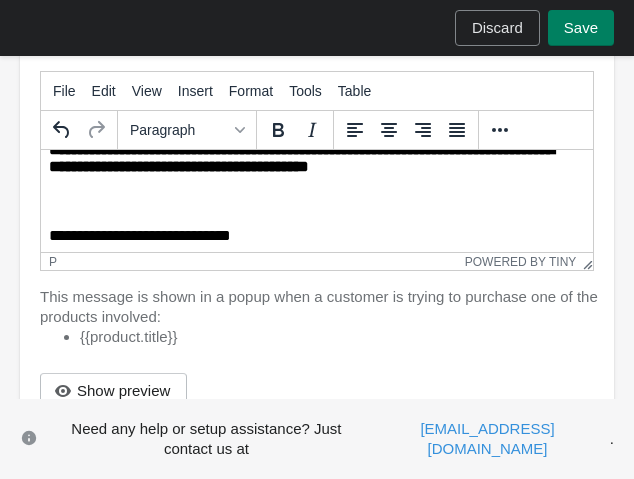 scroll, scrollTop: 61, scrollLeft: 0, axis: vertical 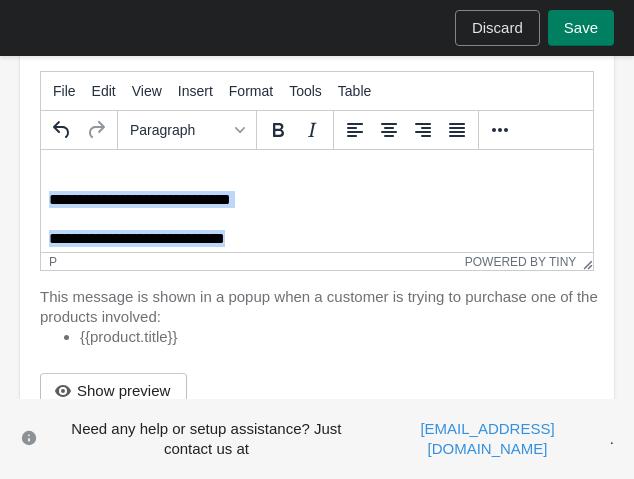 drag, startPoint x: 260, startPoint y: 240, endPoint x: 52, endPoint y: 199, distance: 212.00237 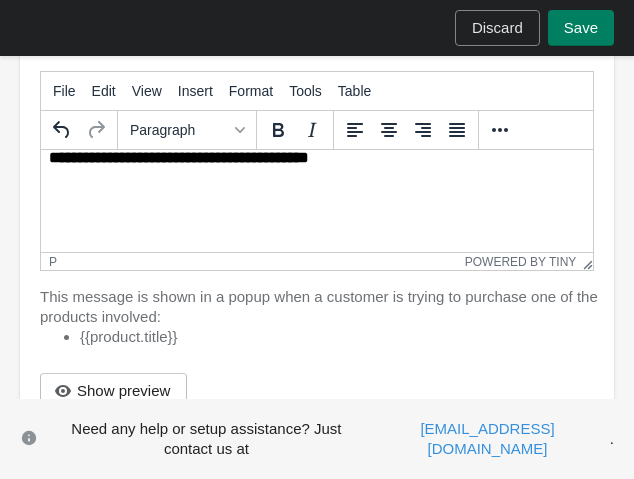 scroll, scrollTop: 0, scrollLeft: 0, axis: both 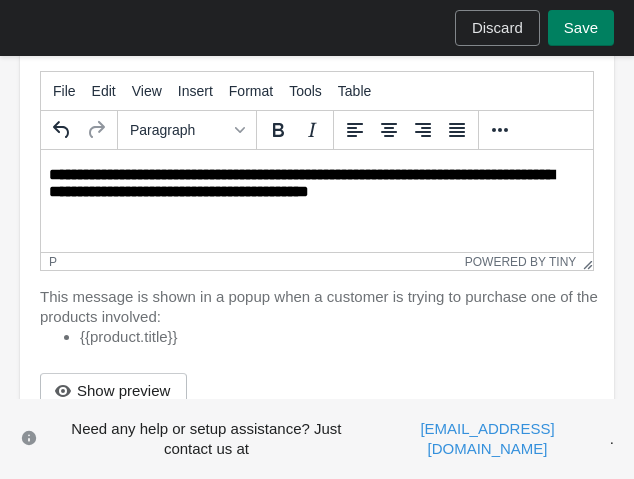 click on "**********" at bounding box center (317, 218) 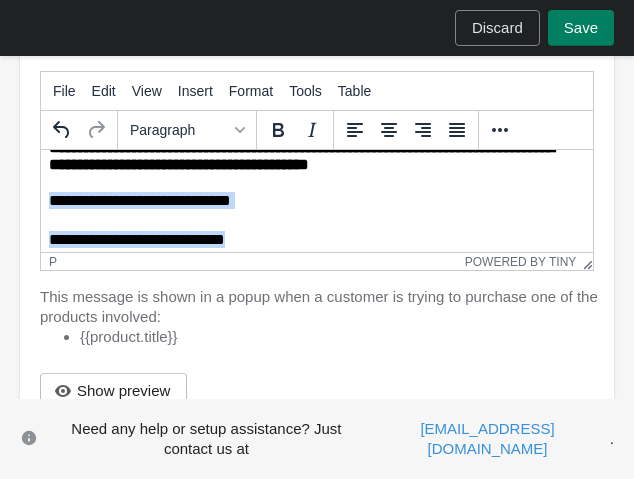 drag, startPoint x: 264, startPoint y: 244, endPoint x: 37, endPoint y: 196, distance: 232.0194 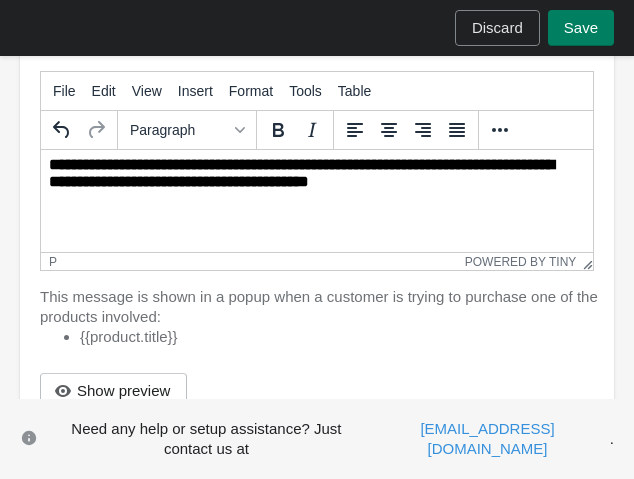 scroll, scrollTop: 3, scrollLeft: 0, axis: vertical 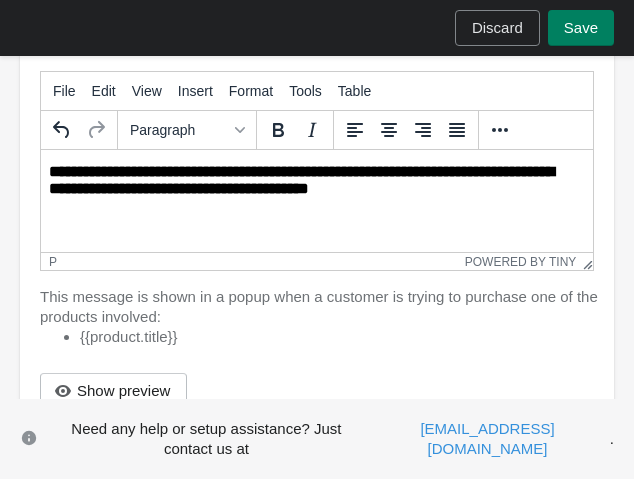 click on "**********" at bounding box center (311, 181) 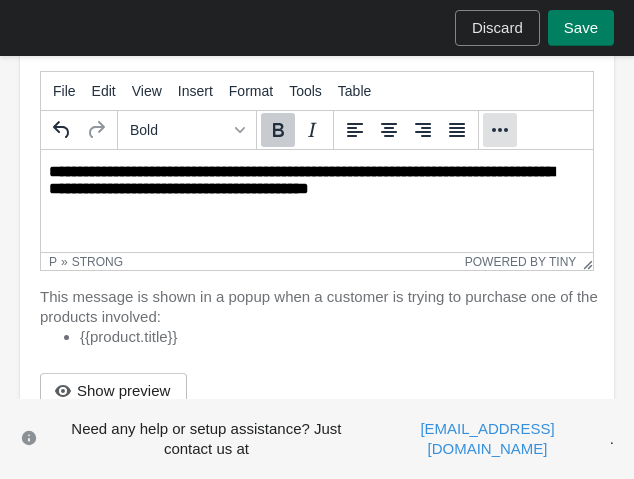 click 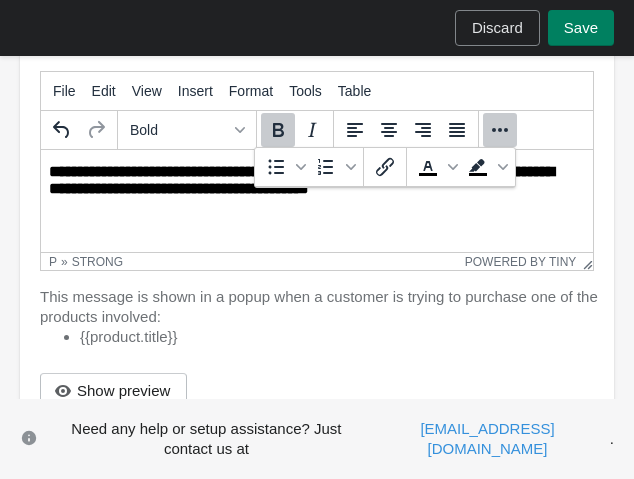 click at bounding box center [317, 224] 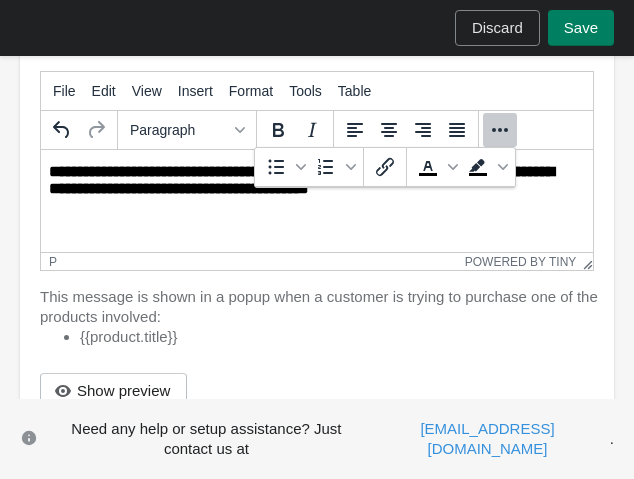 scroll, scrollTop: 27, scrollLeft: 0, axis: vertical 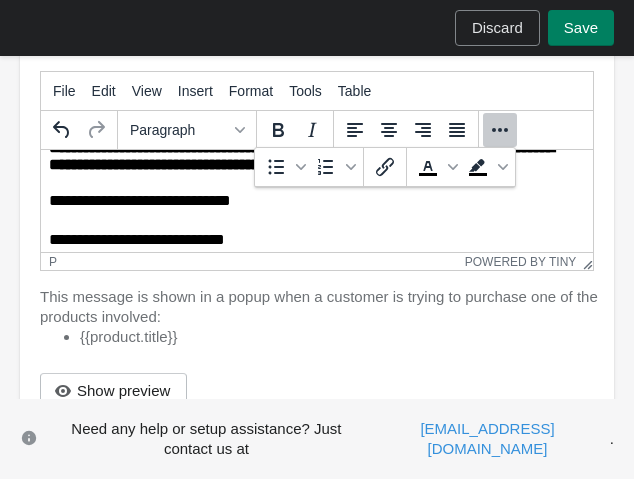 click on "**********" at bounding box center (317, 231) 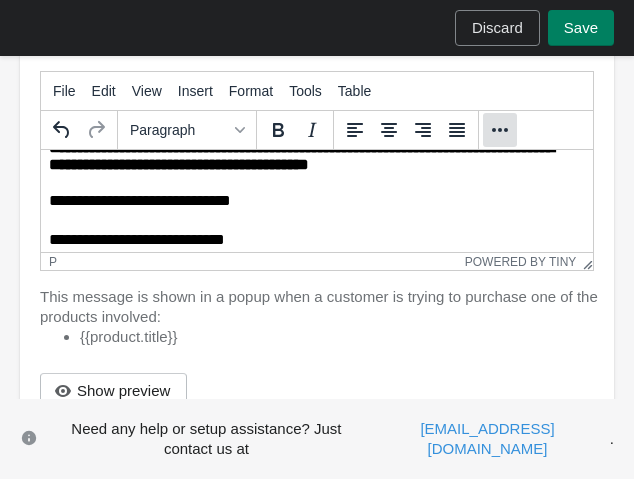 scroll, scrollTop: 29, scrollLeft: 0, axis: vertical 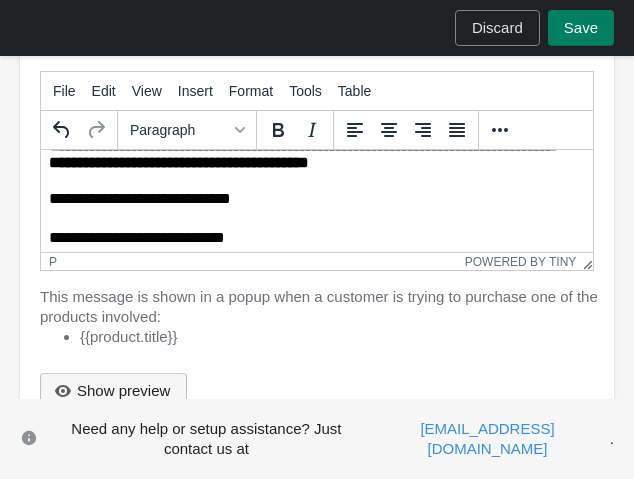 click on "Show preview" at bounding box center [113, 391] 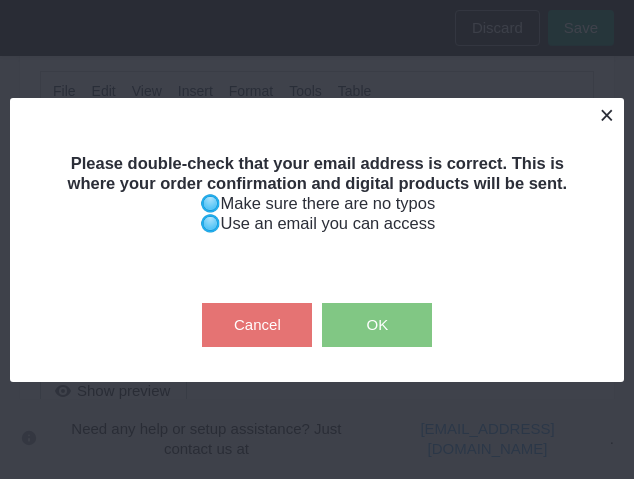 click at bounding box center (606, 115) 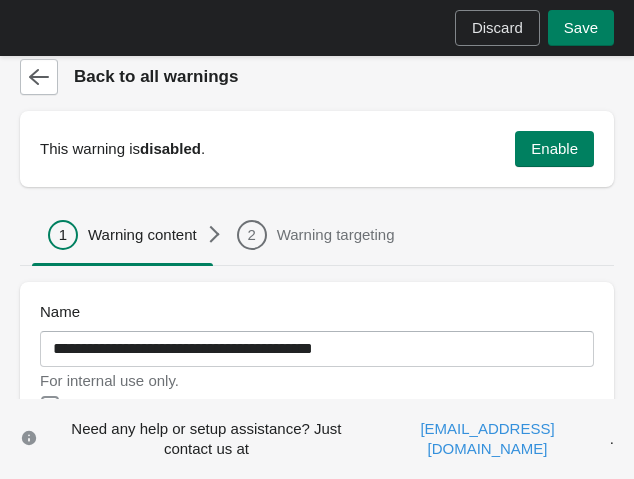 scroll, scrollTop: 0, scrollLeft: 0, axis: both 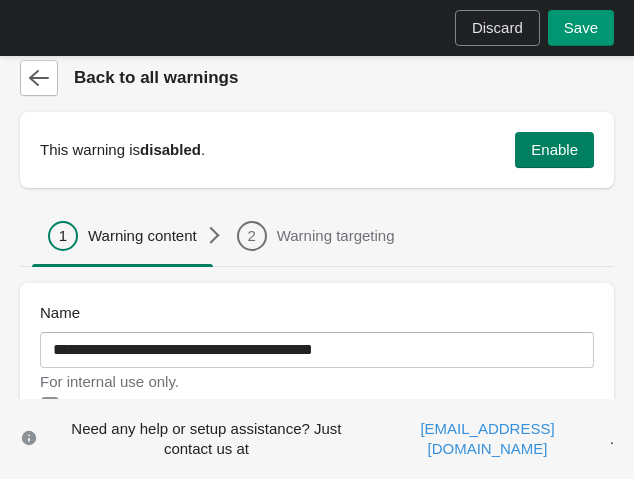 click on "Save" at bounding box center (581, 28) 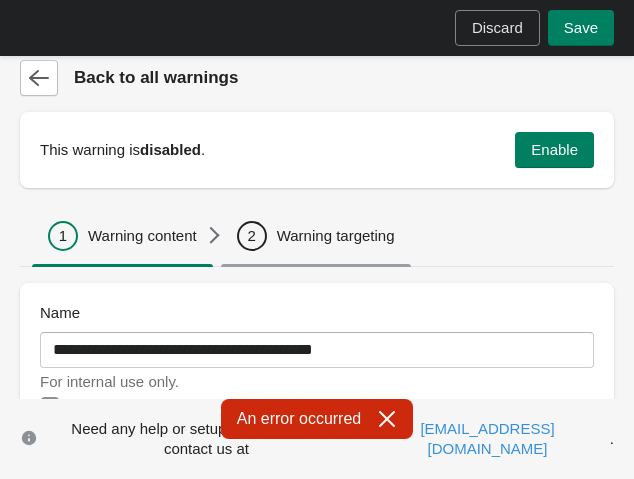 click on "Warning targeting" at bounding box center [336, 236] 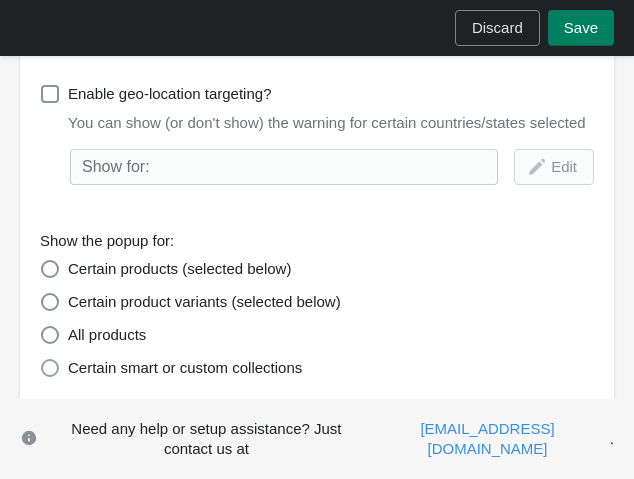 scroll, scrollTop: 304, scrollLeft: 0, axis: vertical 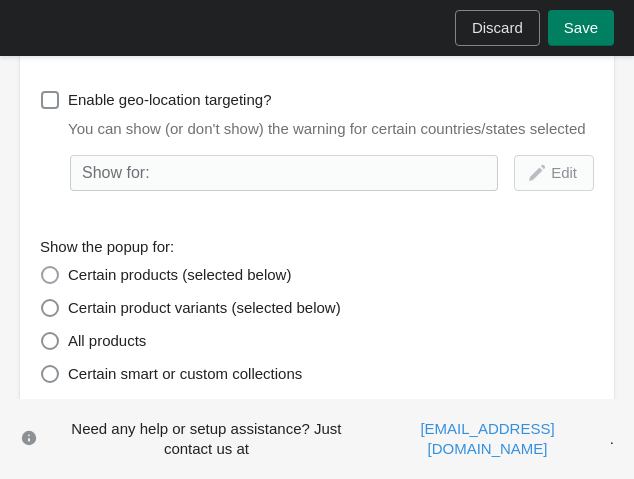 click at bounding box center [50, 275] 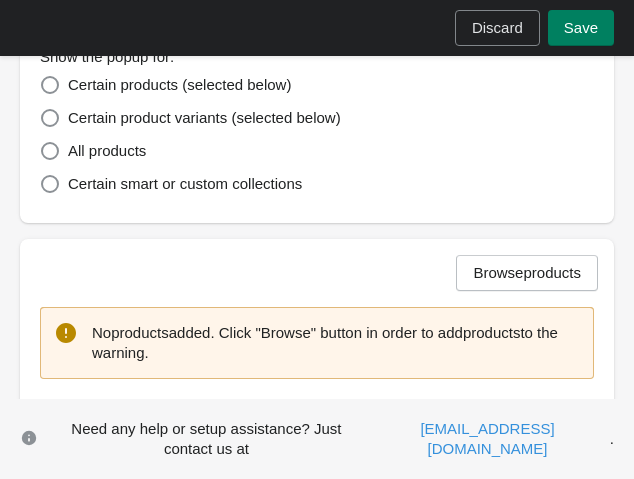 scroll, scrollTop: 467, scrollLeft: 0, axis: vertical 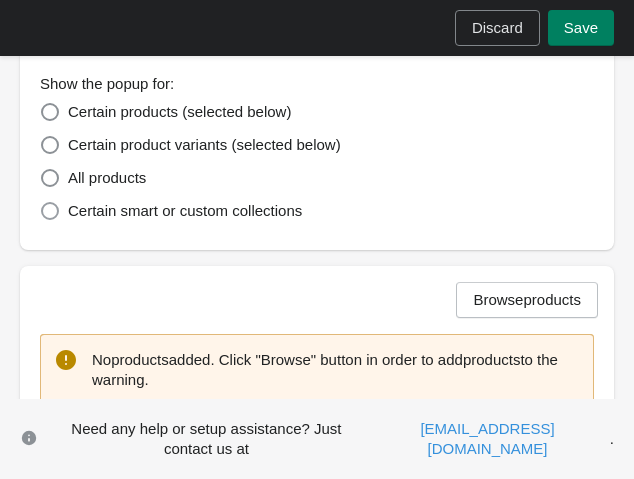 click at bounding box center [50, 211] 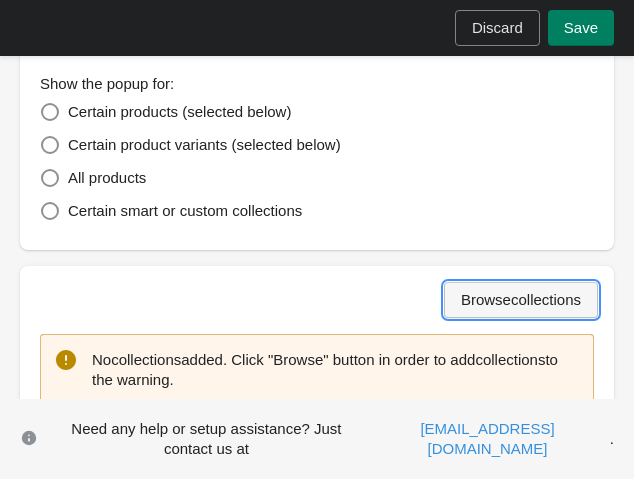 click on "Browse  collections" at bounding box center (521, 300) 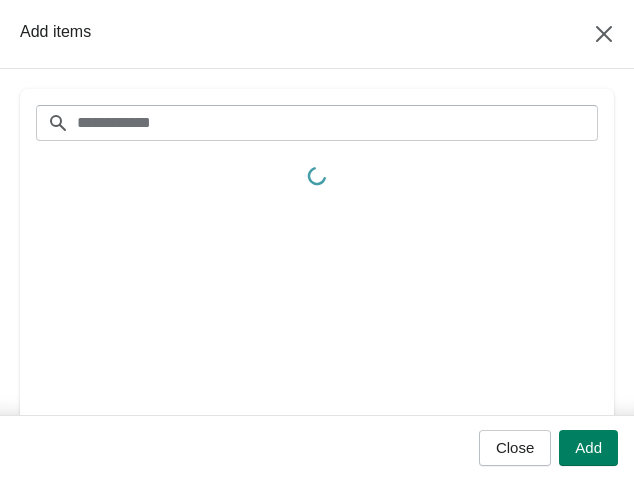 scroll, scrollTop: 467, scrollLeft: 0, axis: vertical 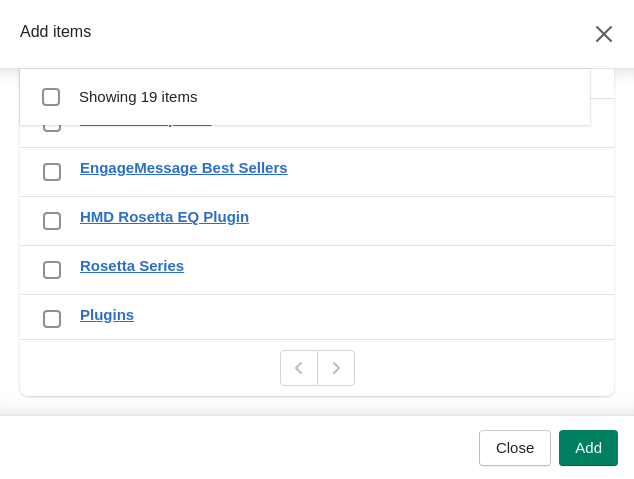 click at bounding box center [336, 368] 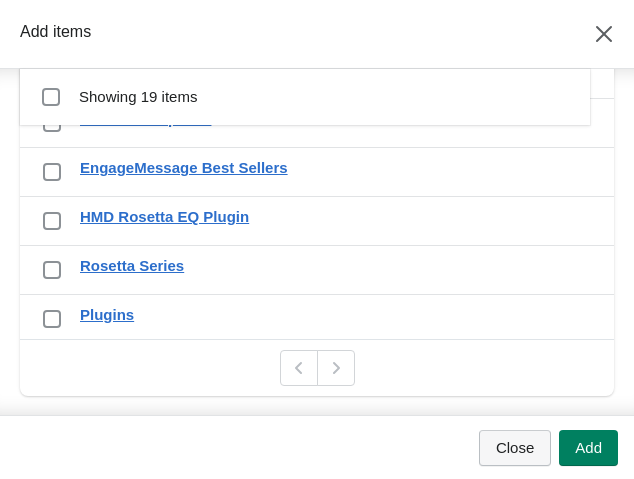 click on "Close" at bounding box center (515, 448) 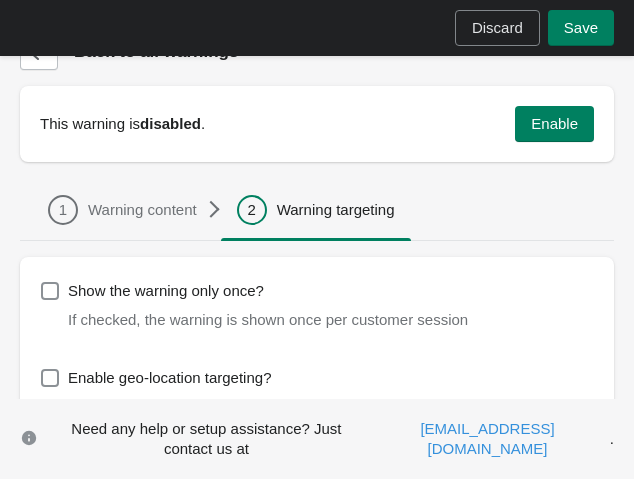 scroll, scrollTop: 0, scrollLeft: 0, axis: both 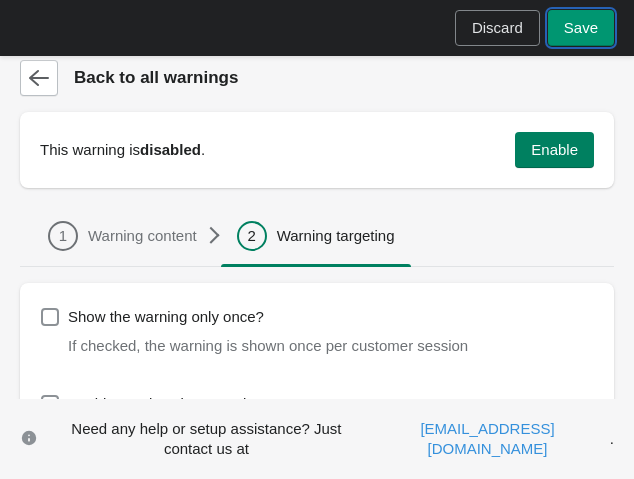click on "Save" at bounding box center (581, 28) 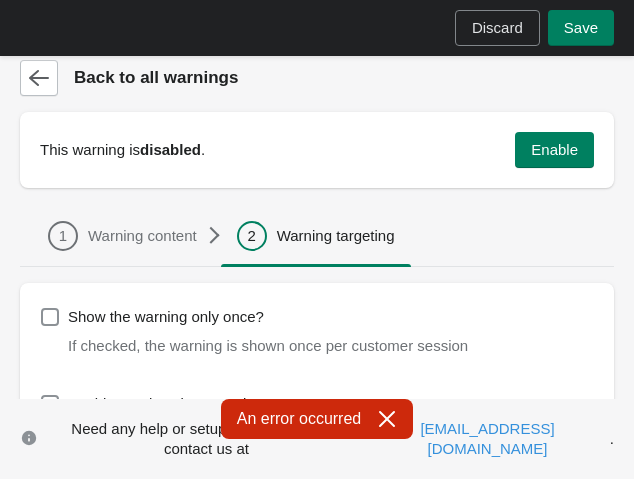 click 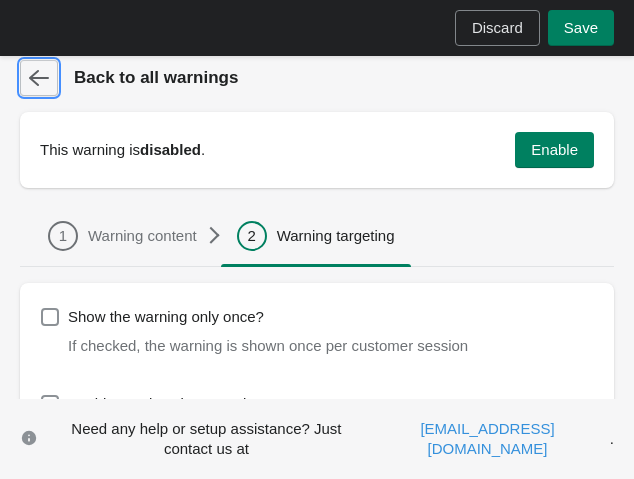 click at bounding box center [39, 78] 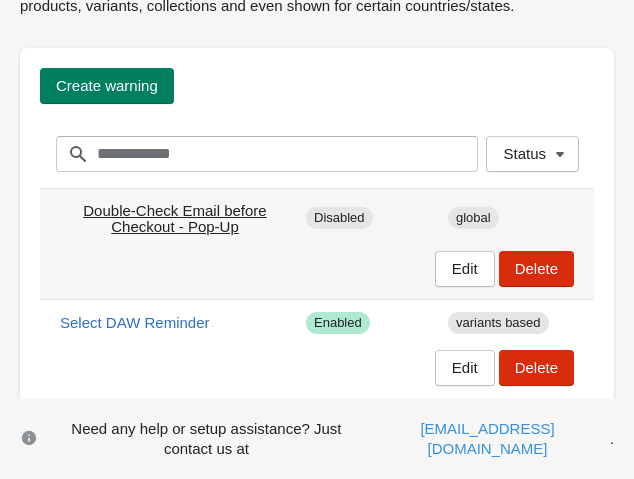 scroll, scrollTop: 106, scrollLeft: 0, axis: vertical 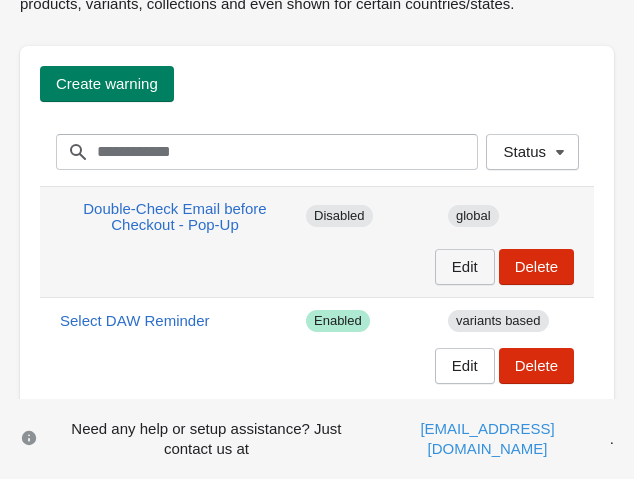 click on "Edit" at bounding box center (465, 267) 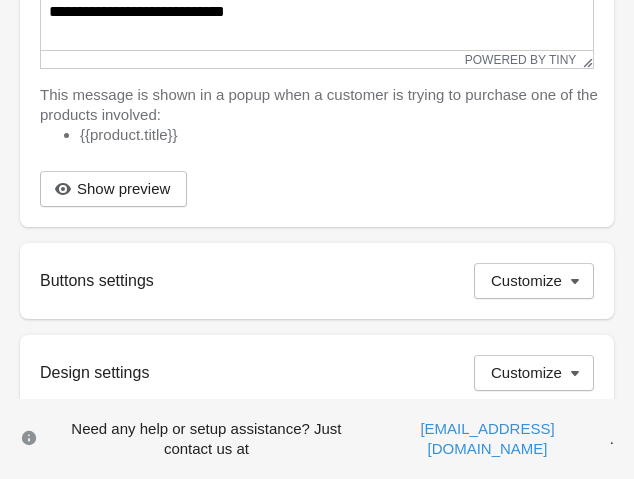 scroll, scrollTop: 637, scrollLeft: 0, axis: vertical 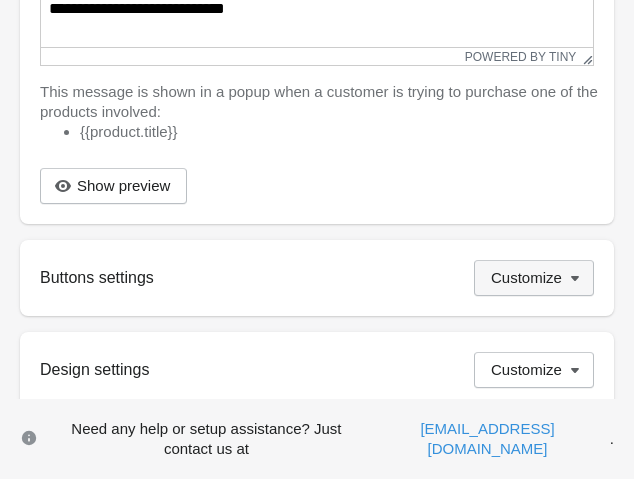 click on "Customize" at bounding box center [526, 278] 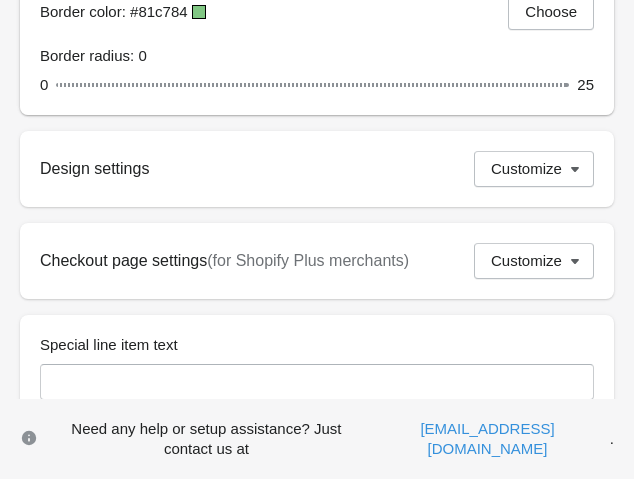 scroll, scrollTop: 1929, scrollLeft: 0, axis: vertical 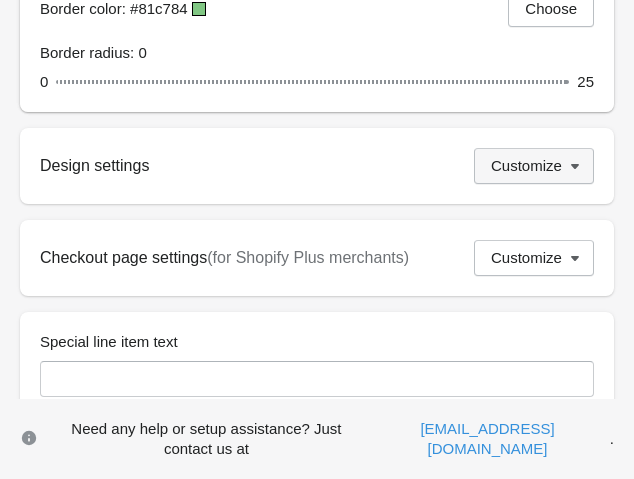 click on "Customize" at bounding box center (534, 166) 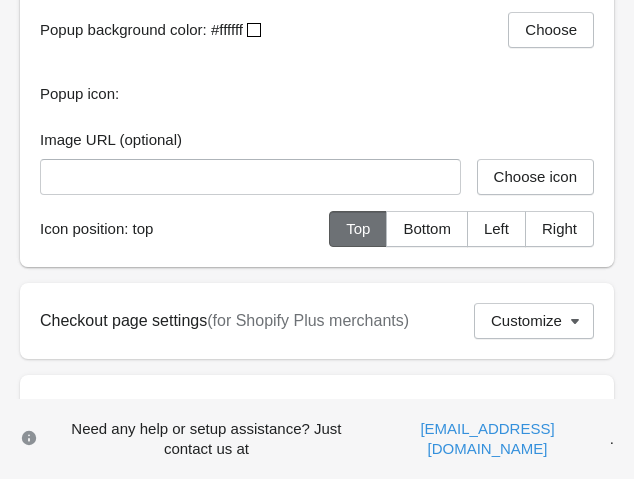 scroll, scrollTop: 2158, scrollLeft: 0, axis: vertical 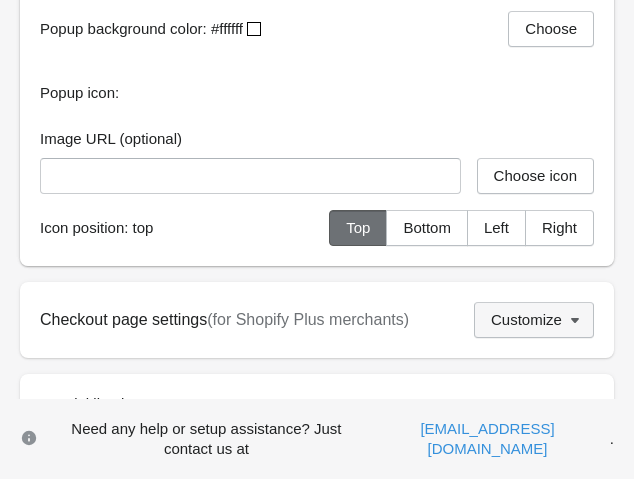 click on "Customize" at bounding box center (526, 320) 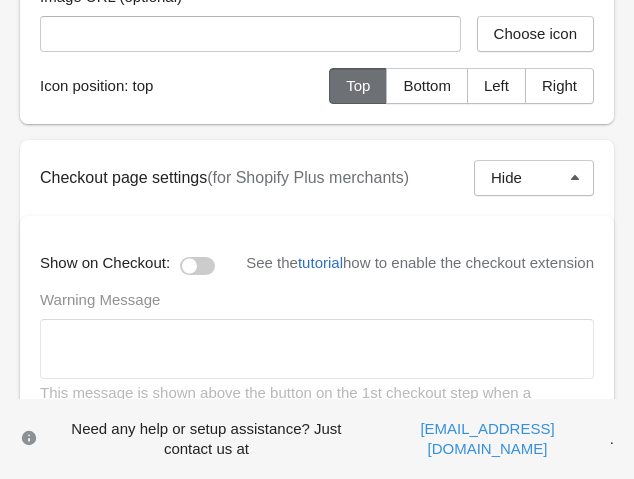 scroll, scrollTop: 2302, scrollLeft: 0, axis: vertical 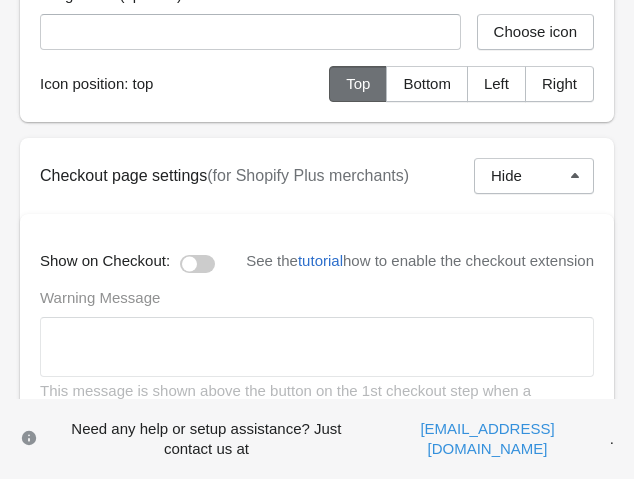 click at bounding box center [197, 264] 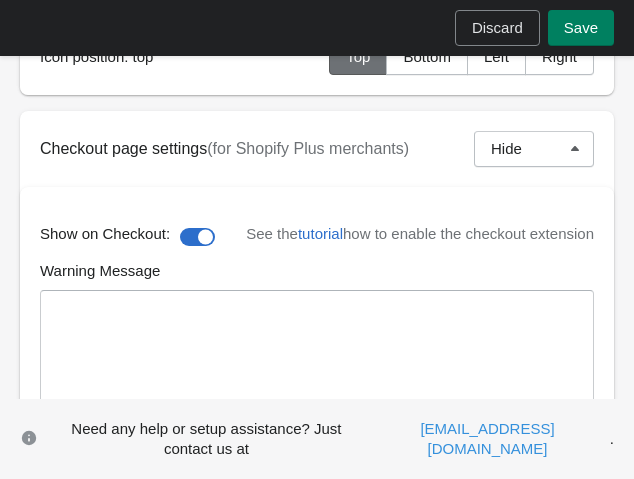 scroll, scrollTop: 2324, scrollLeft: 0, axis: vertical 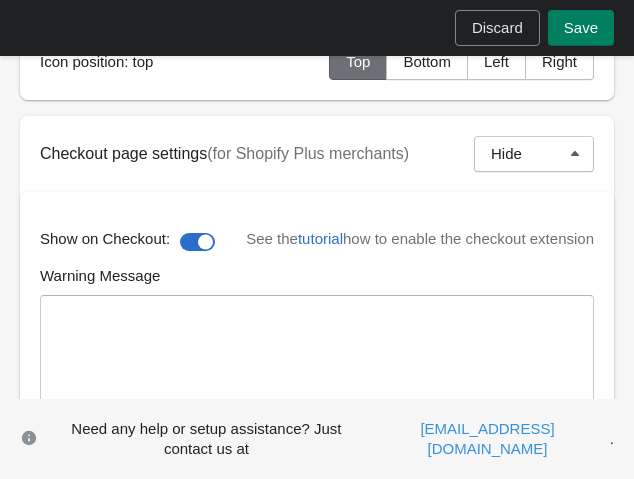 click at bounding box center [197, 242] 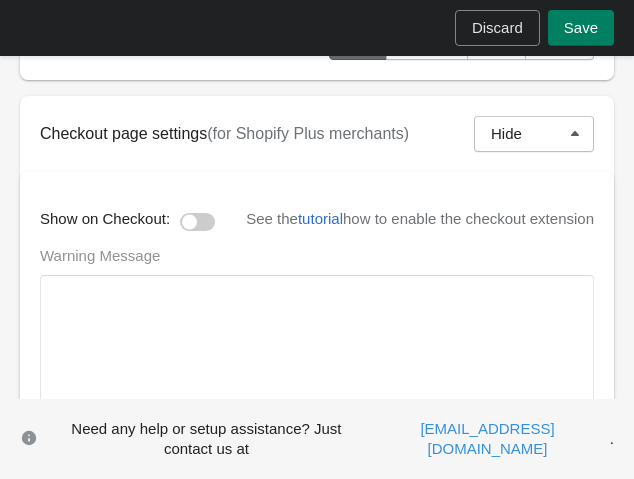 scroll, scrollTop: 2299, scrollLeft: 0, axis: vertical 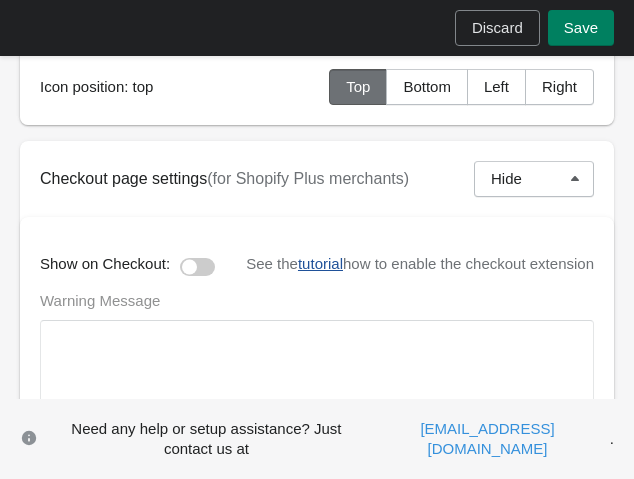click on "tutorial" at bounding box center (320, 264) 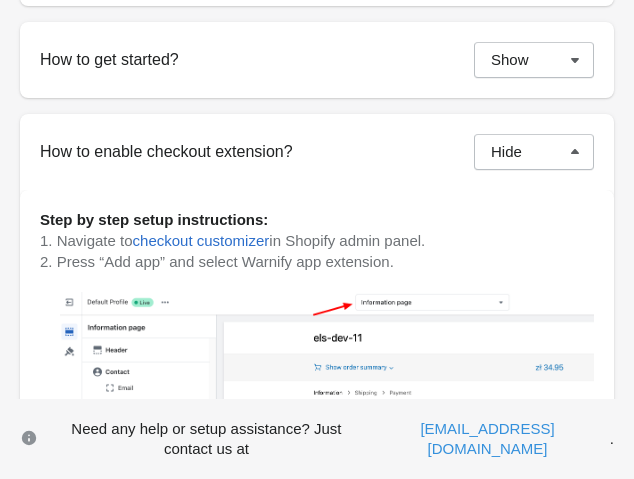 scroll, scrollTop: 952, scrollLeft: 0, axis: vertical 